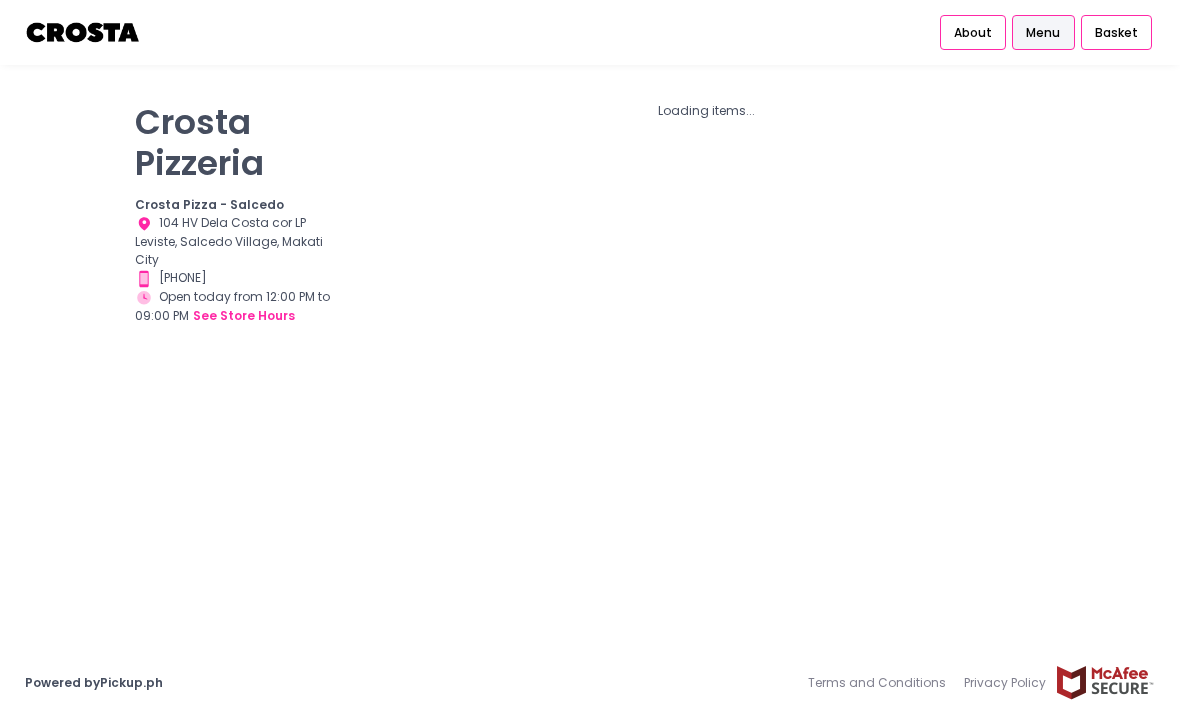 scroll, scrollTop: 0, scrollLeft: 0, axis: both 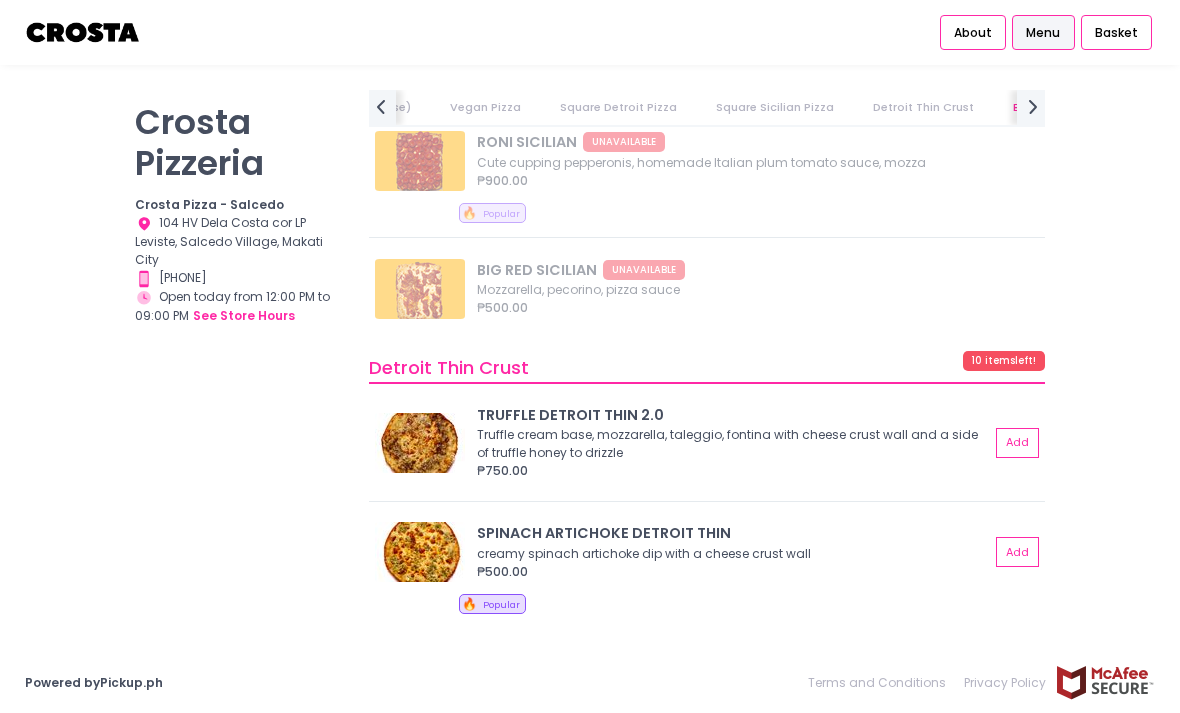 click on "Add" at bounding box center (1017, 552) 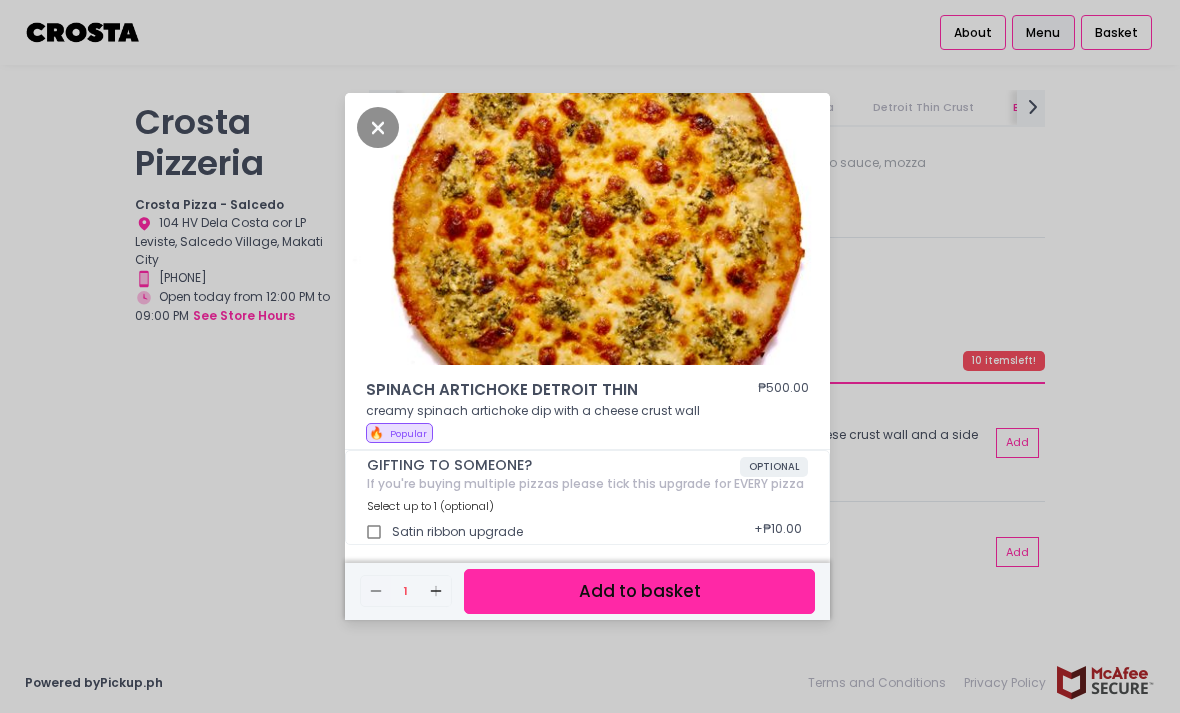 click on "Add to basket" at bounding box center [639, 591] 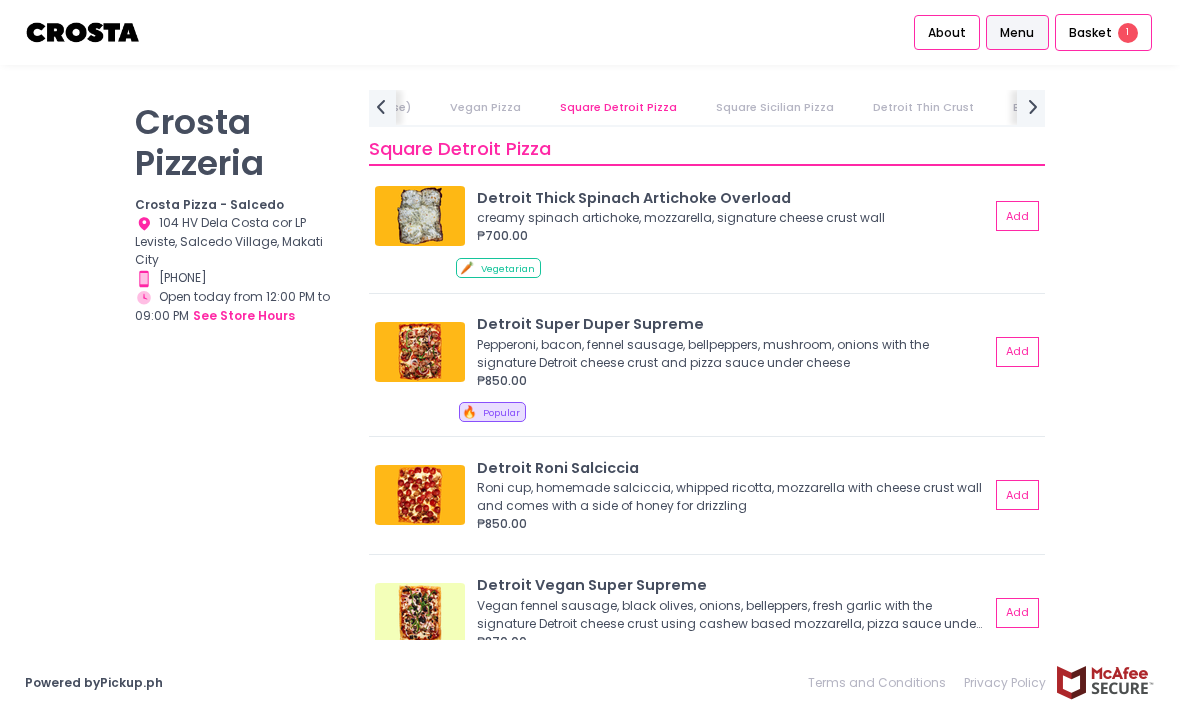 scroll, scrollTop: 2220, scrollLeft: 0, axis: vertical 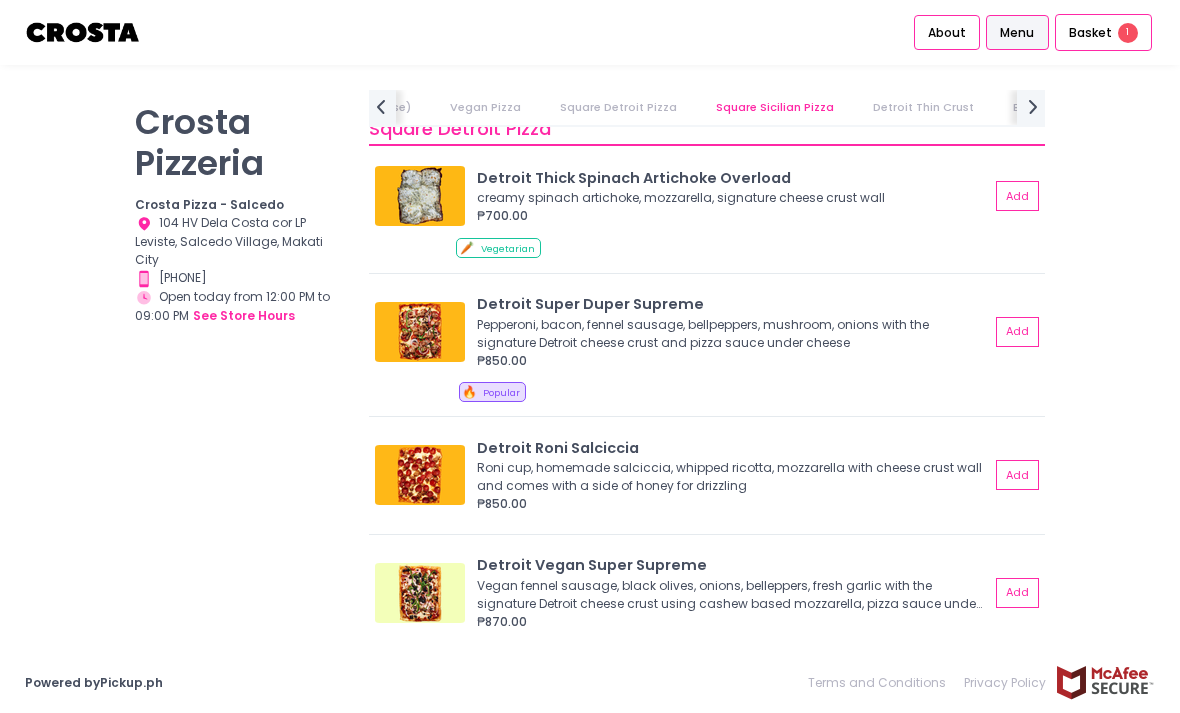 click on "Add" at bounding box center (1017, 332) 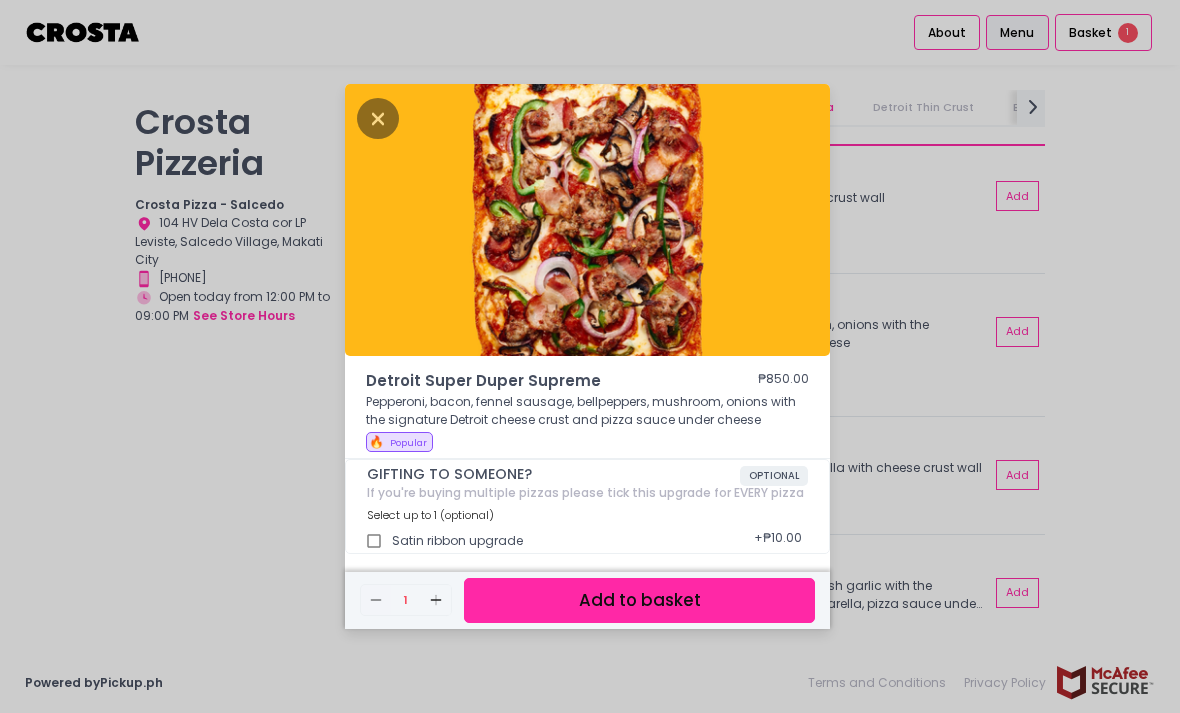 scroll, scrollTop: 5, scrollLeft: 0, axis: vertical 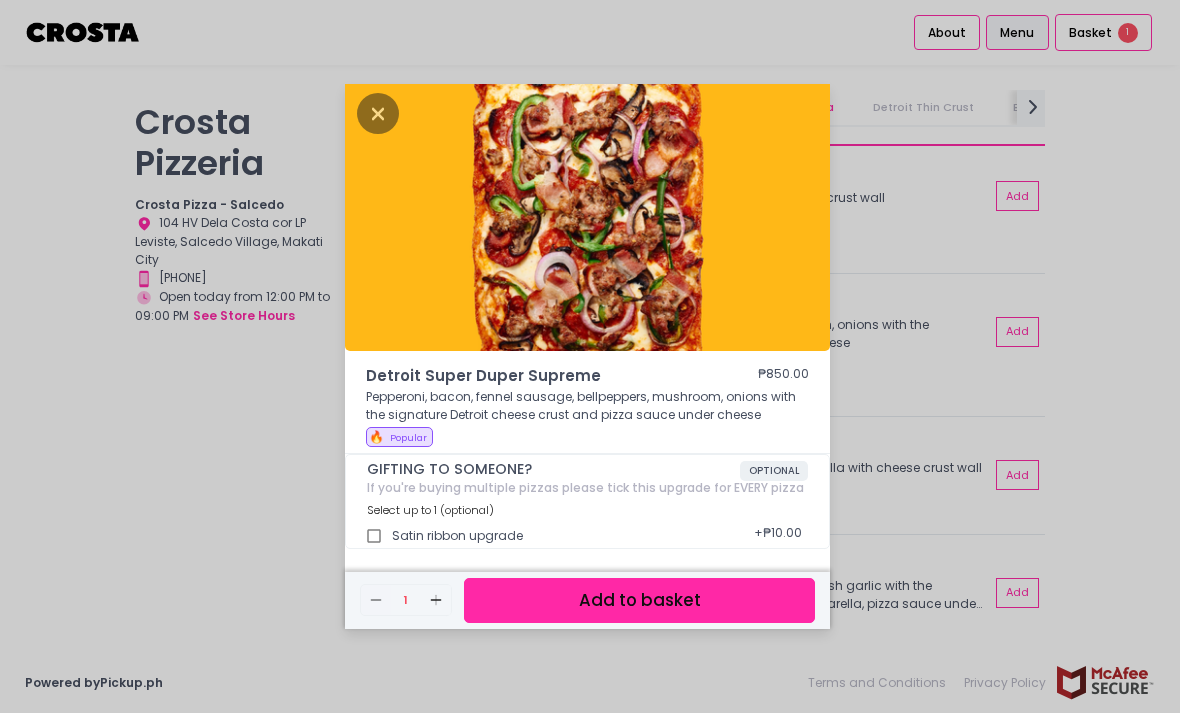 click on "Add to basket" at bounding box center (639, 600) 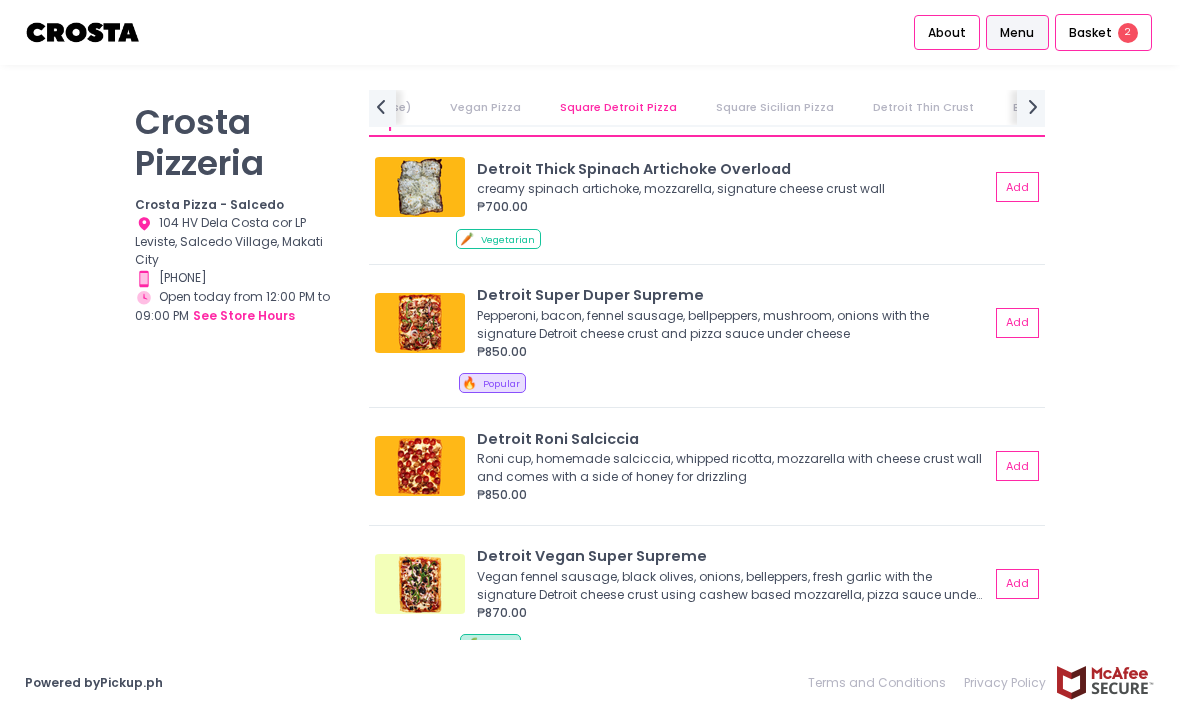 scroll, scrollTop: 2226, scrollLeft: 0, axis: vertical 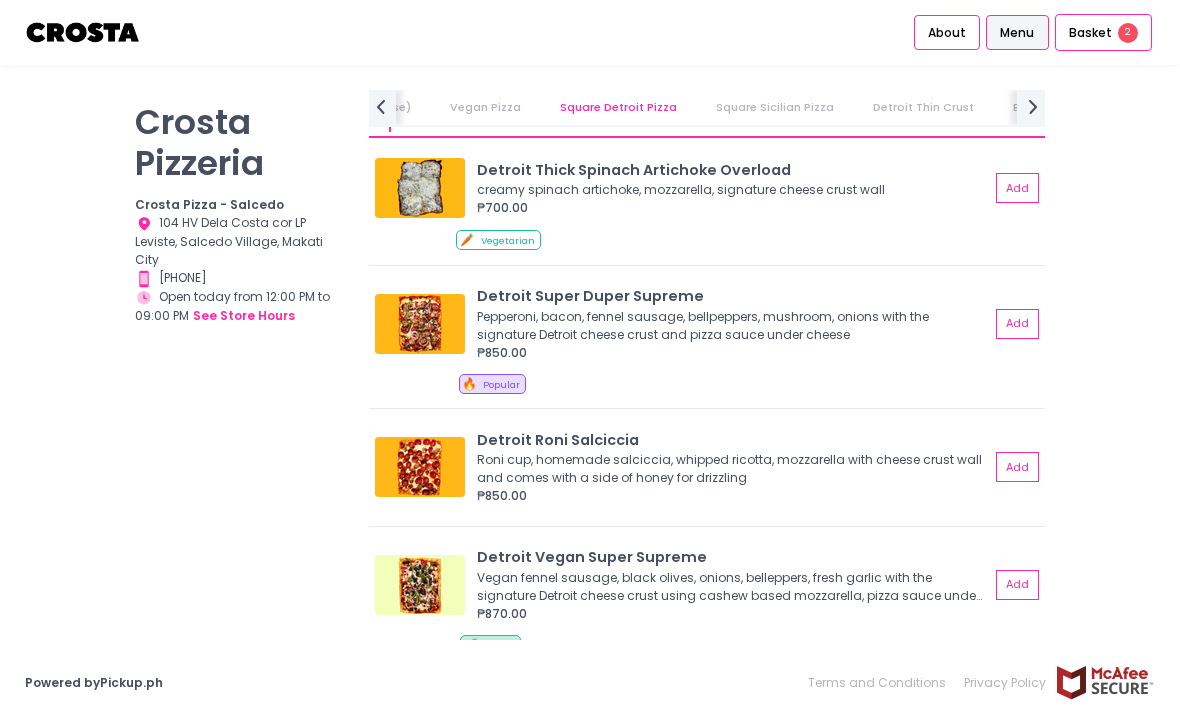 click on "Basket" at bounding box center (1090, 33) 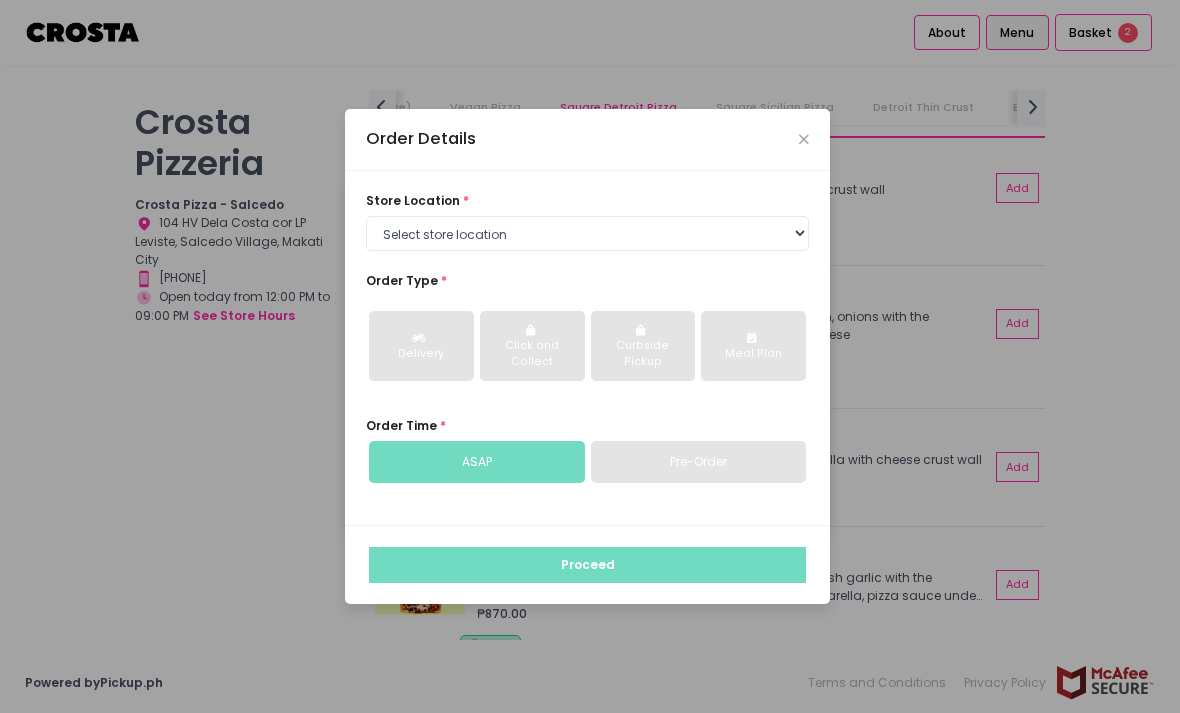 click on "Order Details" at bounding box center (587, 140) 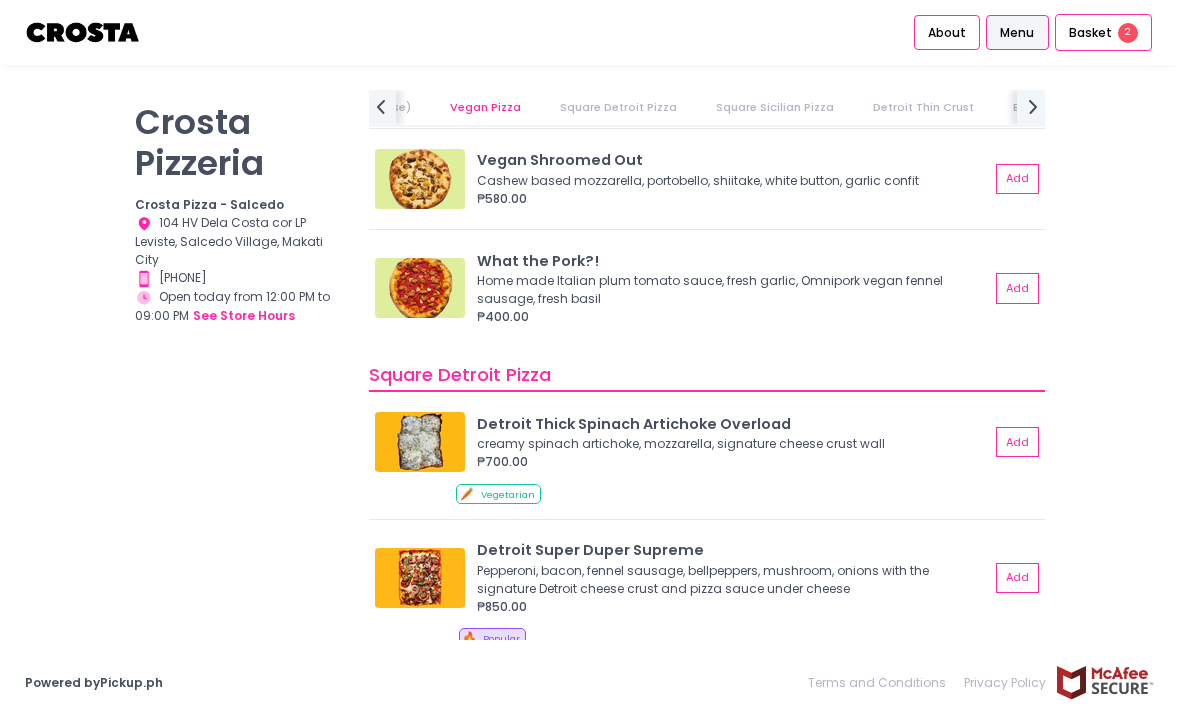 scroll, scrollTop: 1995, scrollLeft: 0, axis: vertical 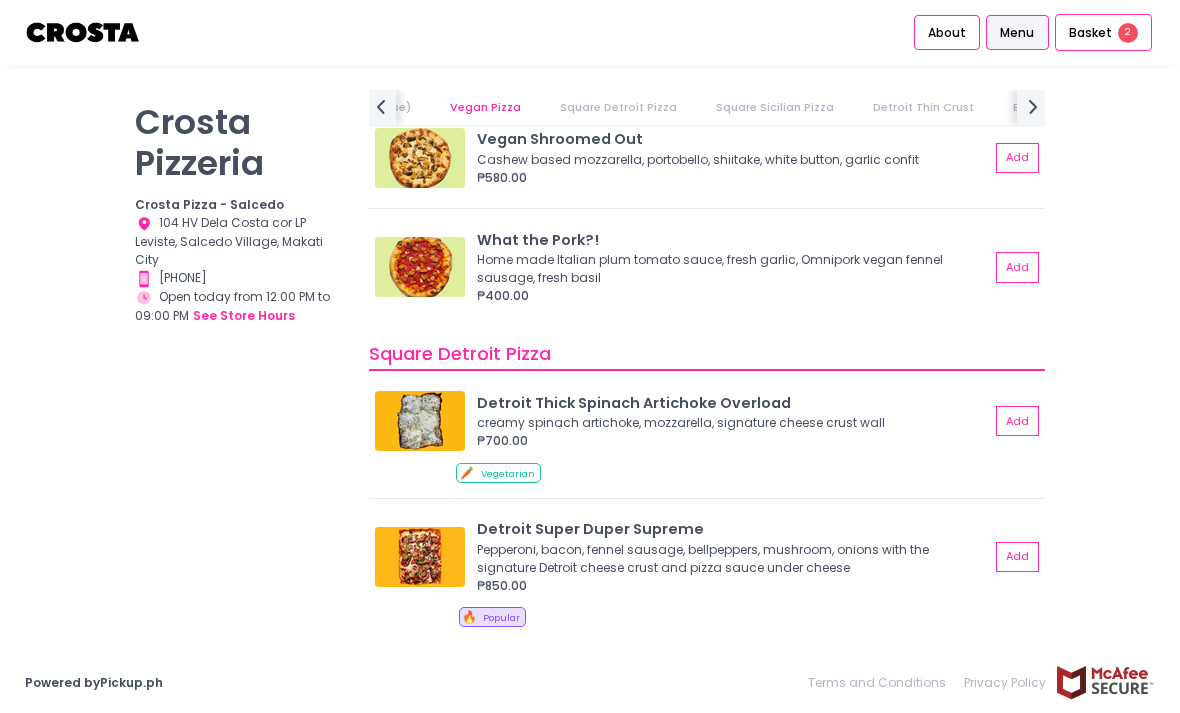 click on "Basket 2" at bounding box center (1103, 33) 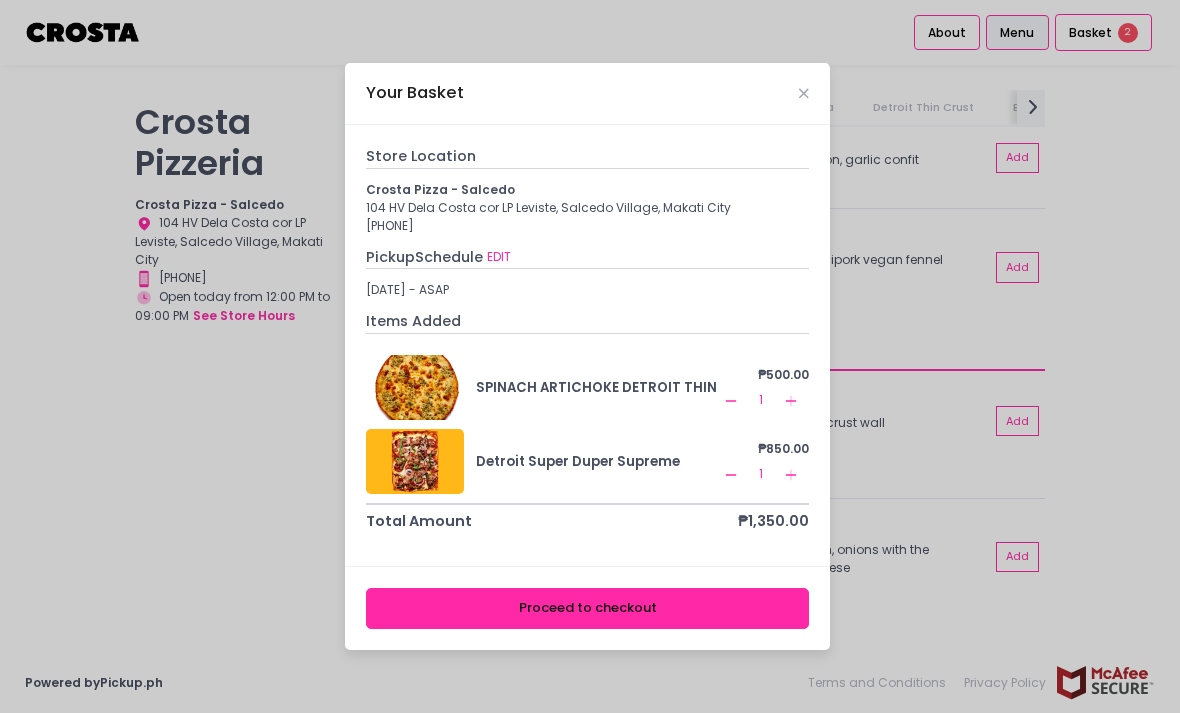 click on "Your Basket" at bounding box center [587, 94] 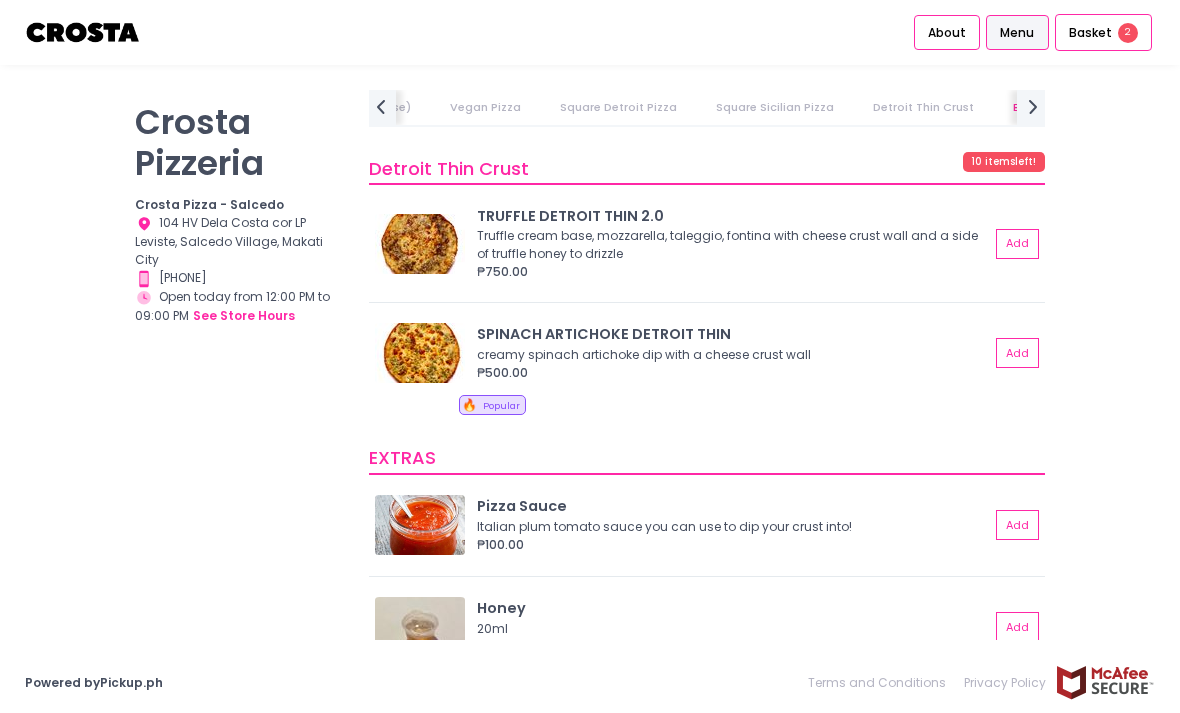 scroll, scrollTop: 3644, scrollLeft: 0, axis: vertical 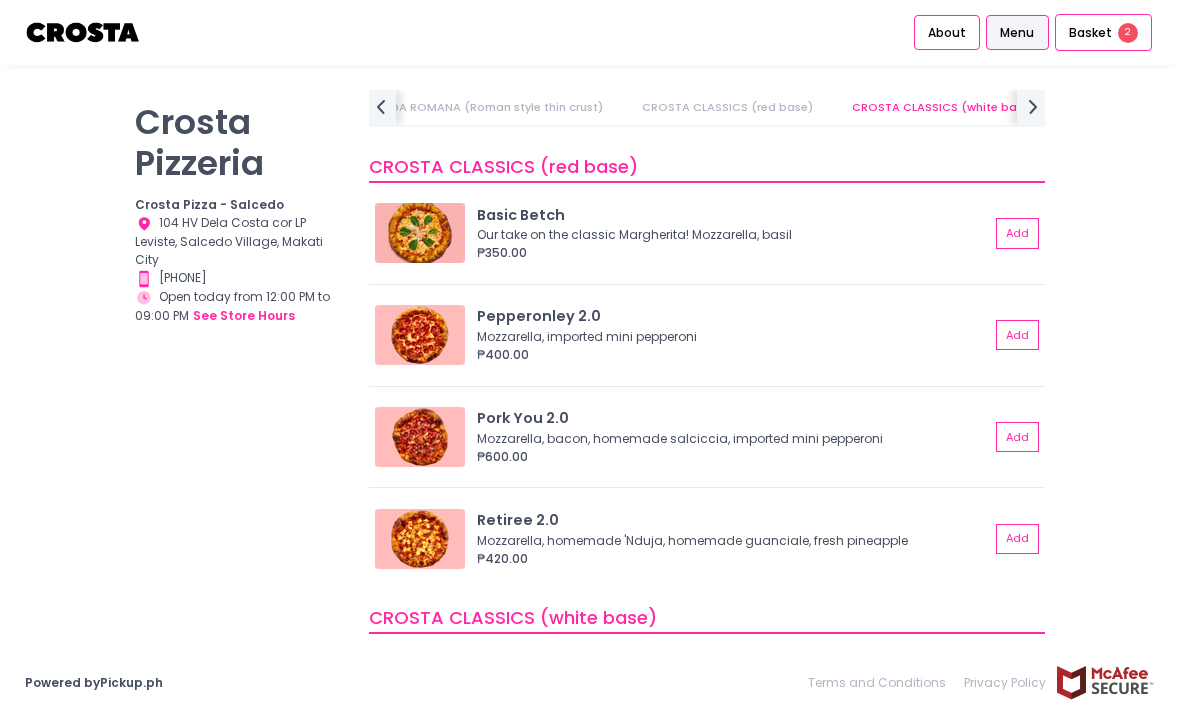 click on "Add" at bounding box center (1017, 539) 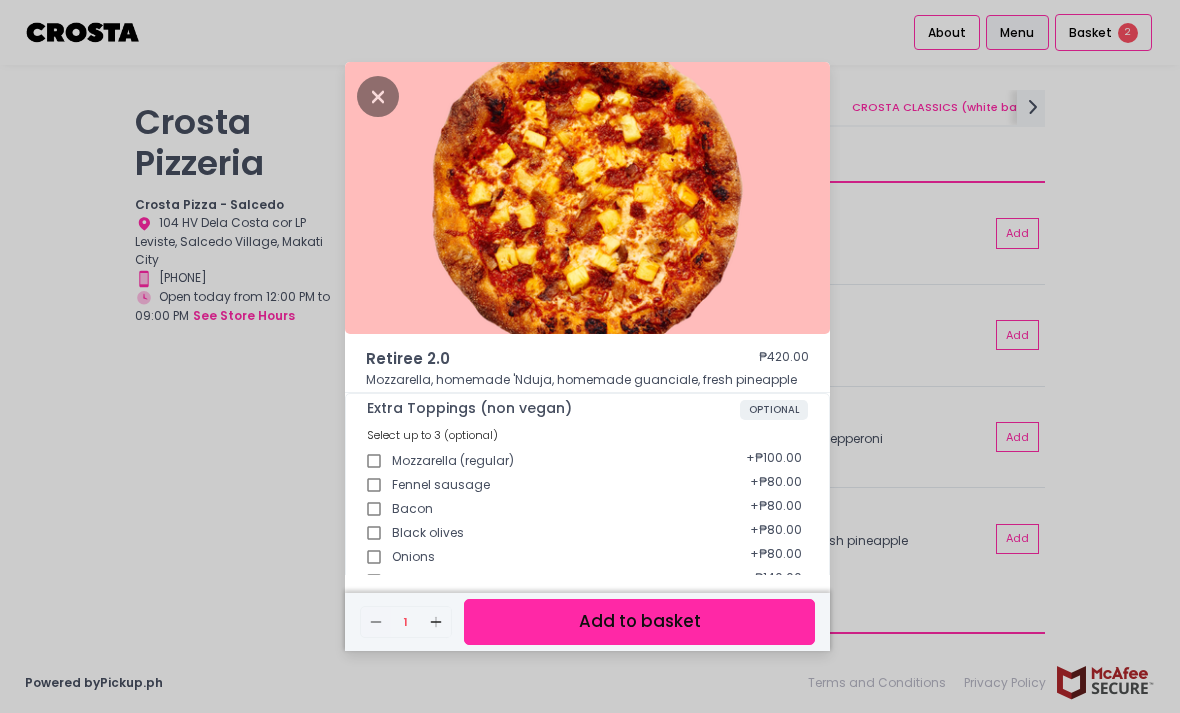 click on "Add to basket" at bounding box center (639, 621) 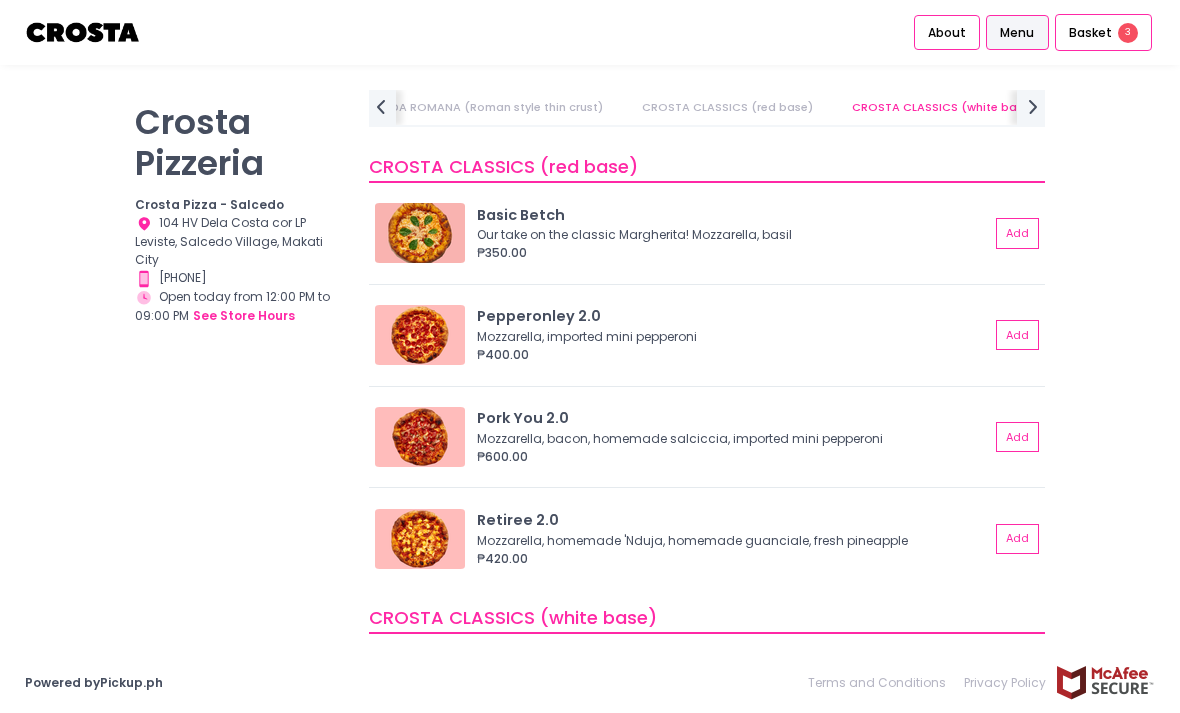 click on "Basket 3" at bounding box center (1103, 33) 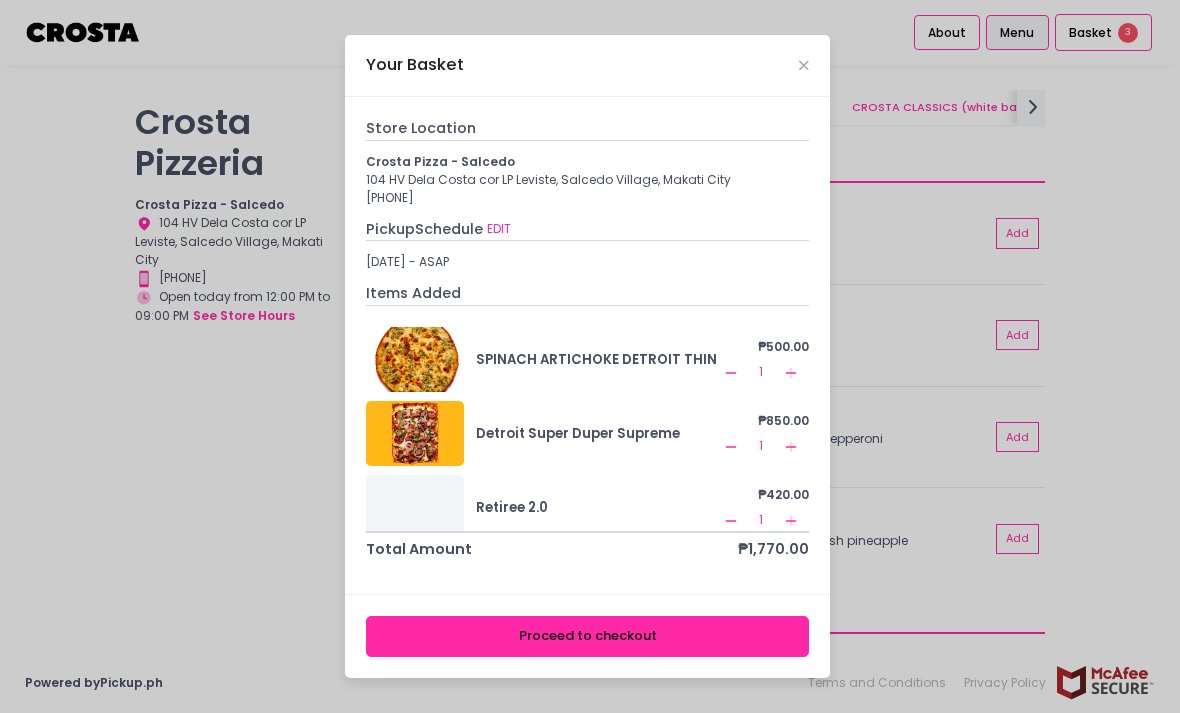 scroll, scrollTop: 56, scrollLeft: 0, axis: vertical 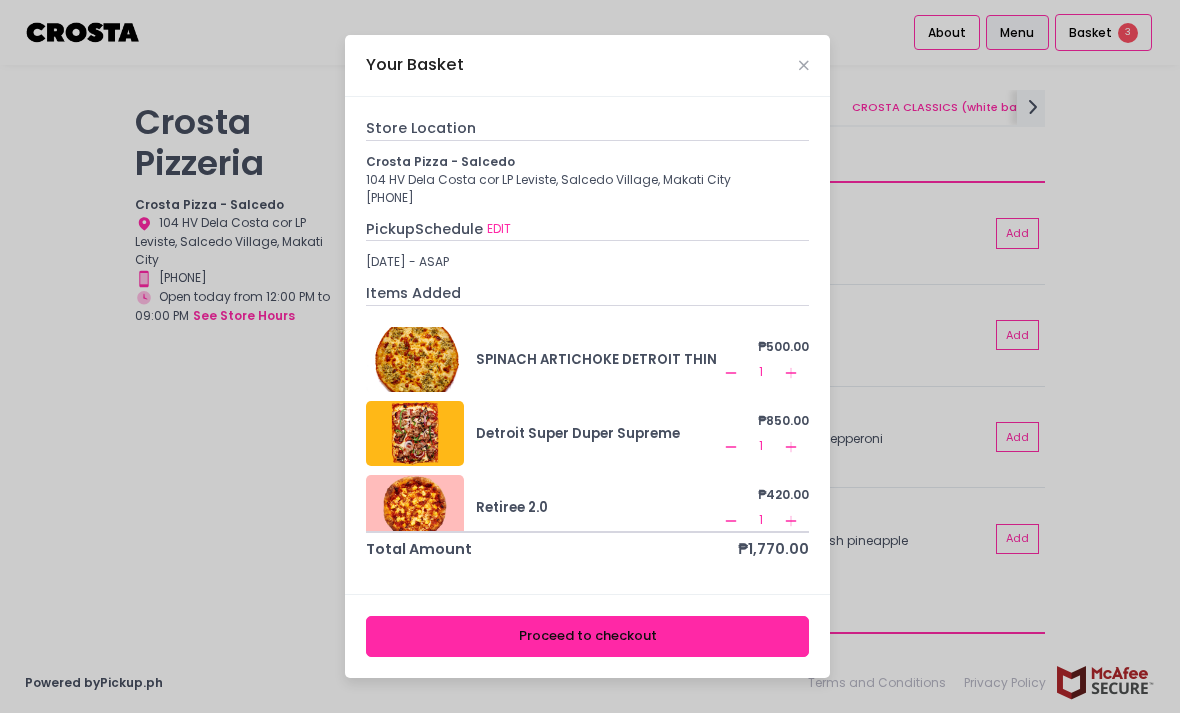 click on "EDIT" at bounding box center [499, 229] 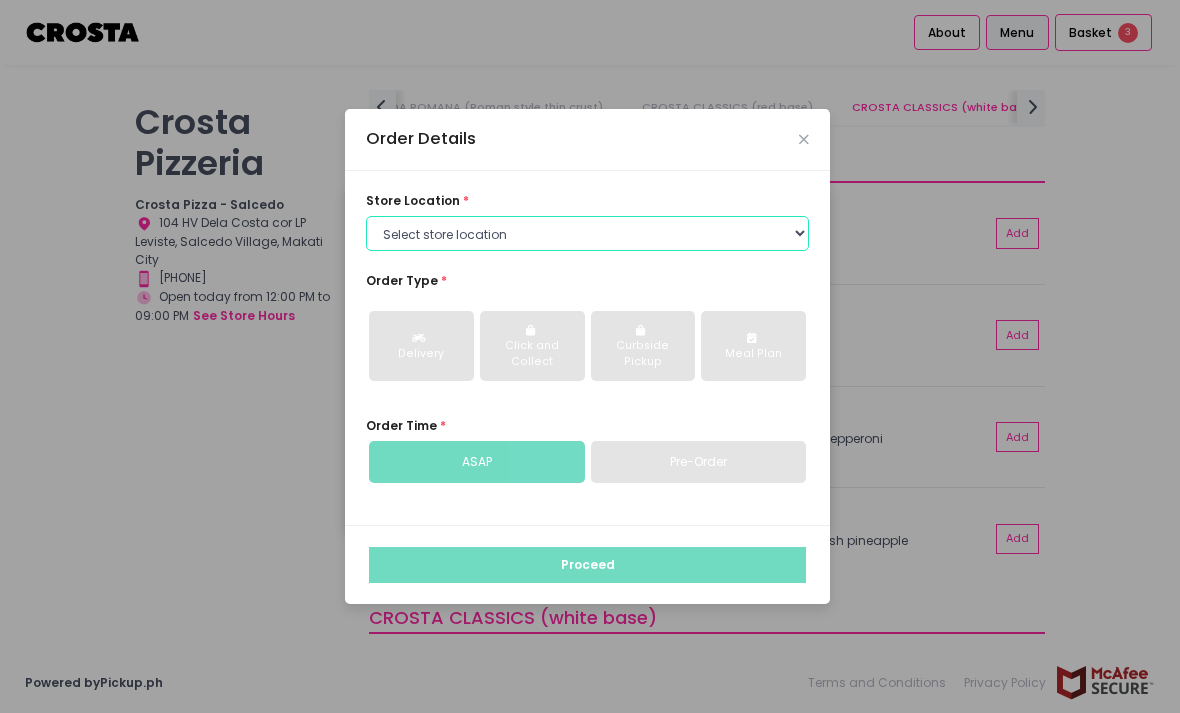 click on "Select store location Crosta Pizza - Salcedo  Crosta Pizza - San Juan" at bounding box center [587, 234] 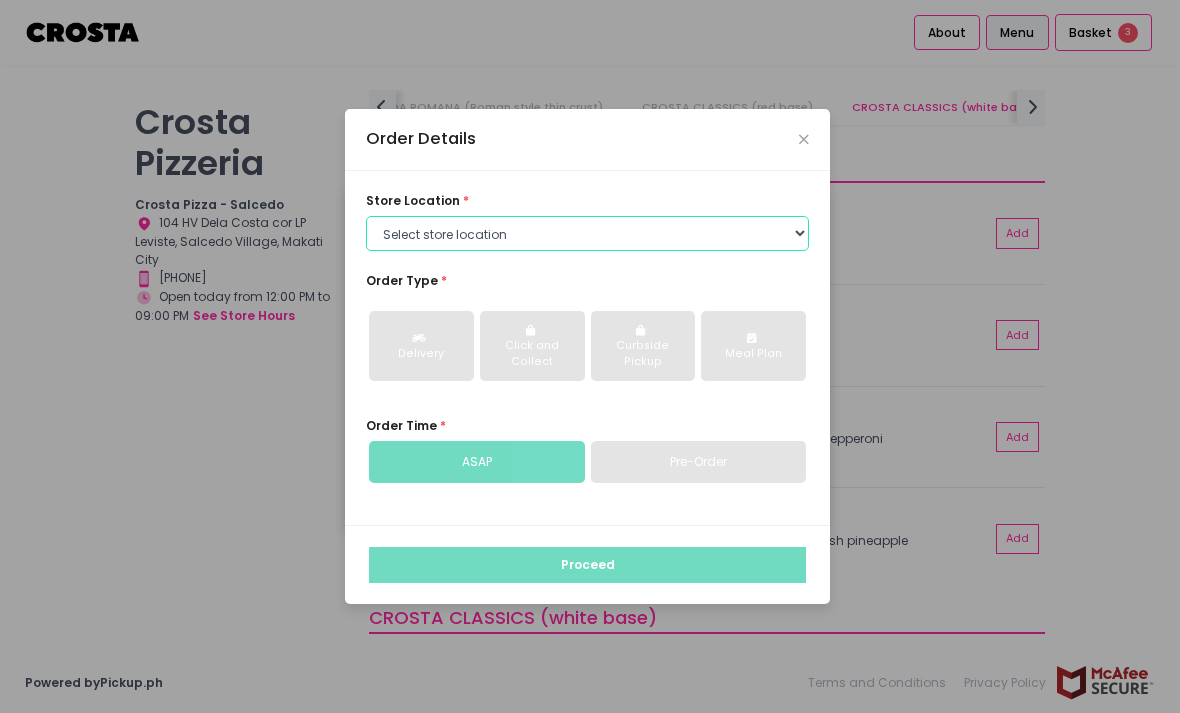 select on "5fabb2e53664a8677beaeb89" 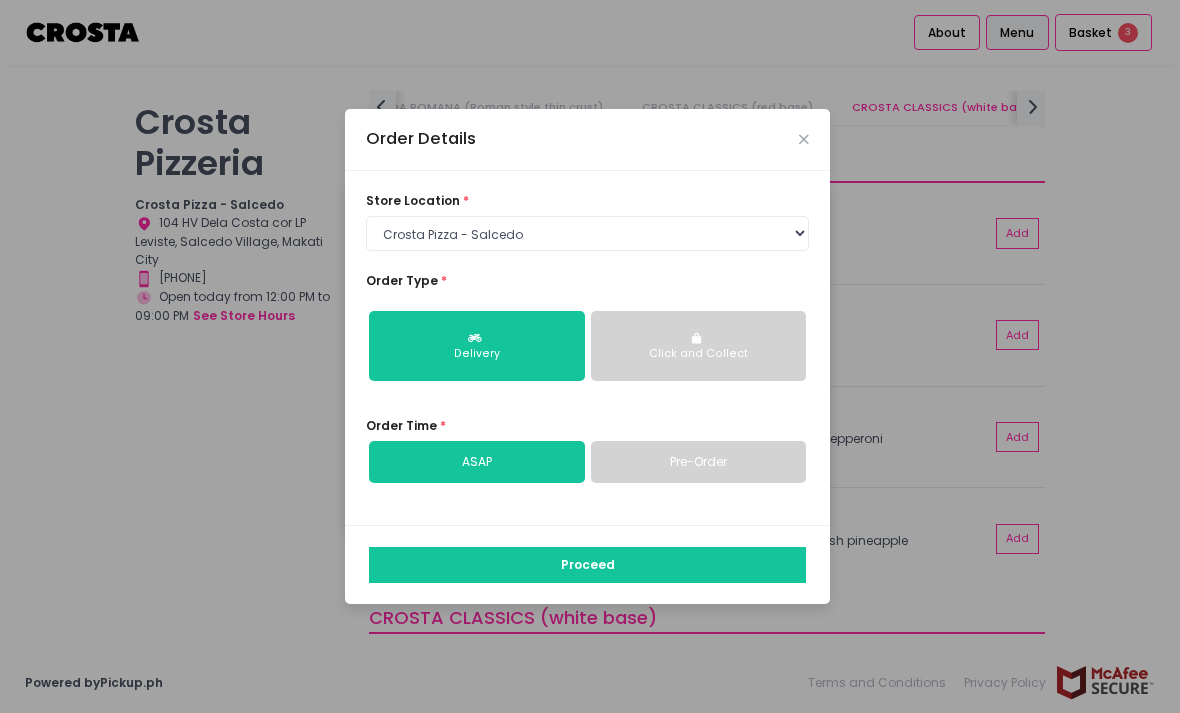 click on "Click and Collect" at bounding box center (699, 346) 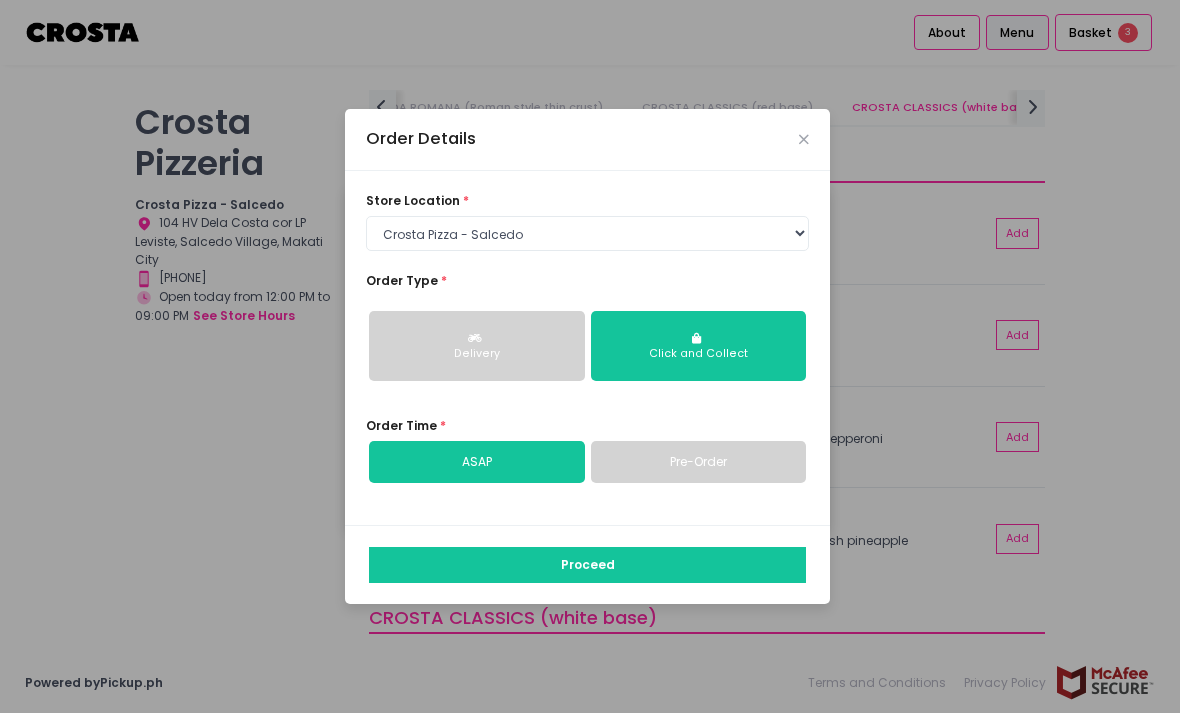 click on "Pre-Order" at bounding box center (699, 462) 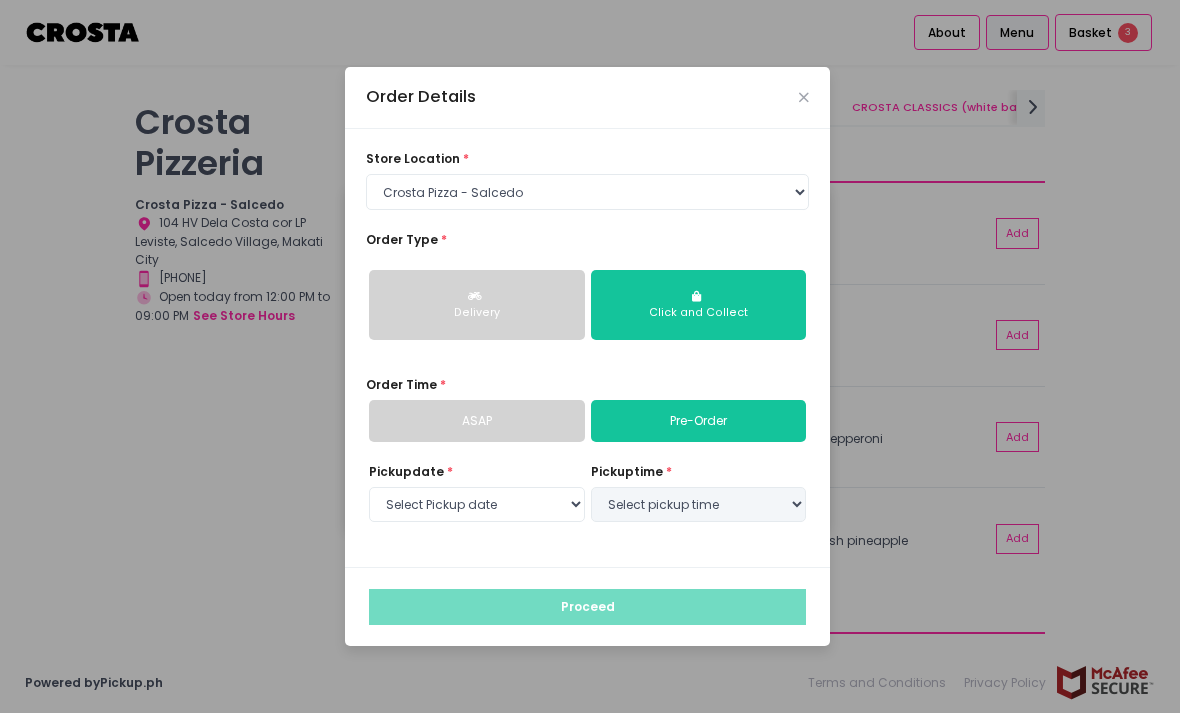 select on "2025-08-04" 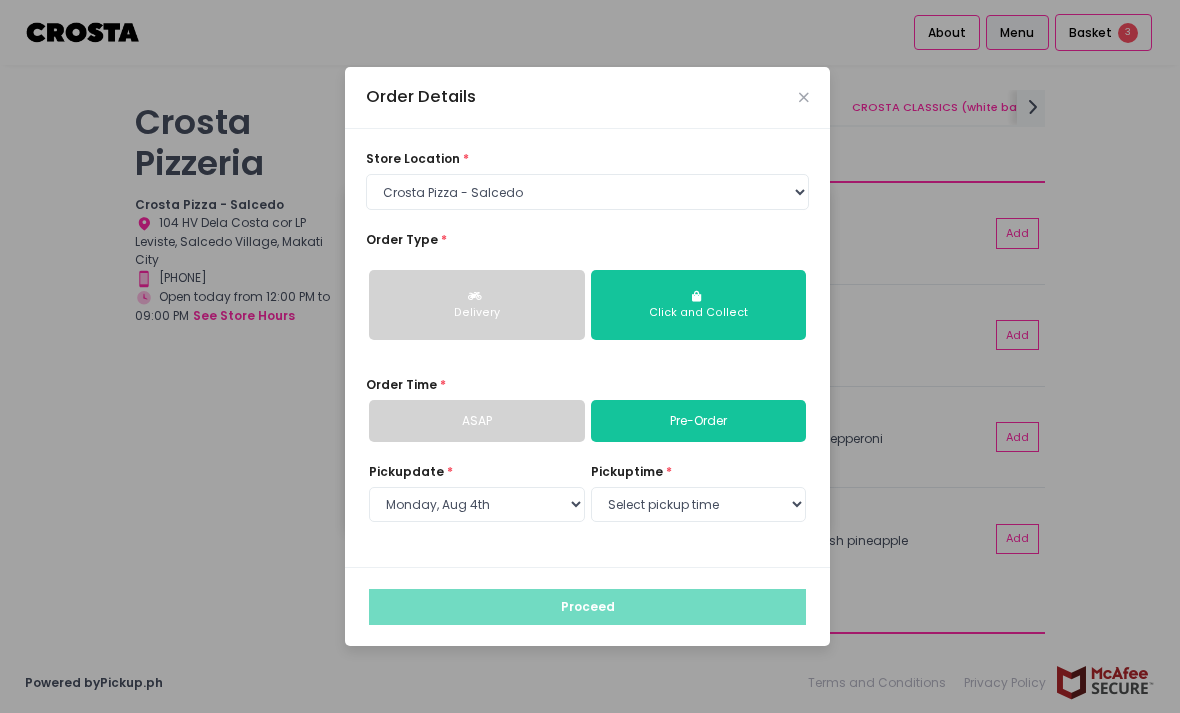 scroll, scrollTop: 66, scrollLeft: 0, axis: vertical 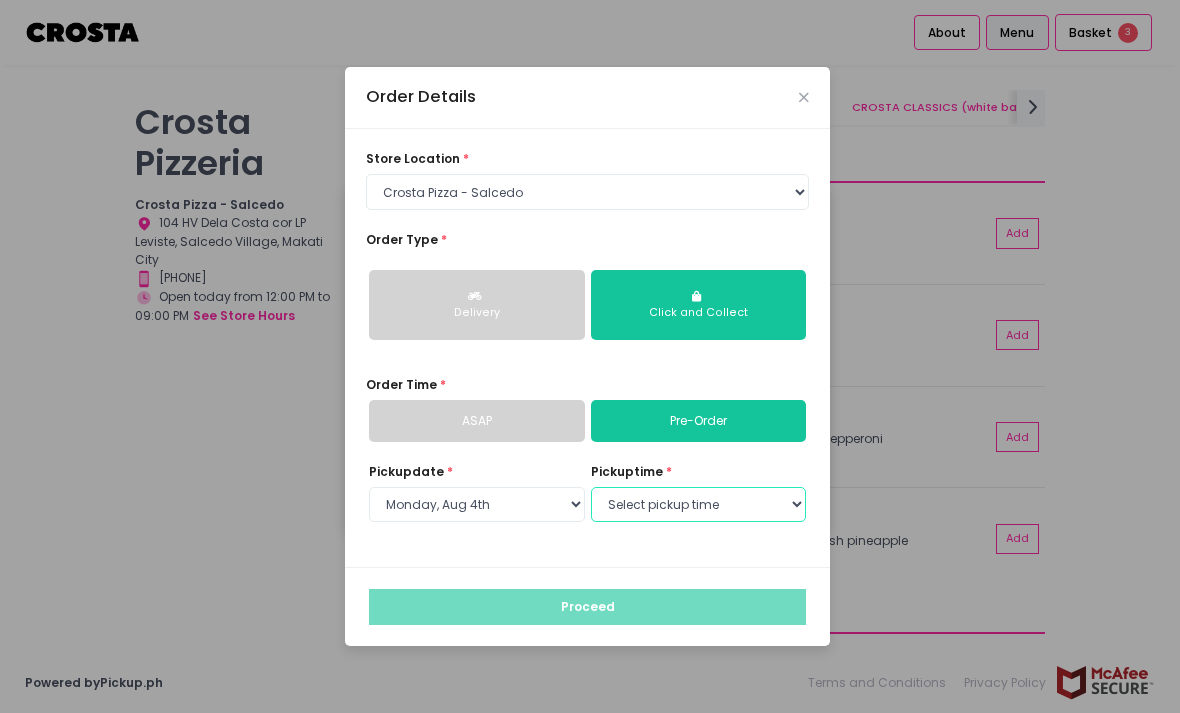 click on "Select pickup time 06:00 PM - 06:30 PM 06:30 PM - 07:00 PM 07:00 PM - 07:30 PM 07:30 PM - 08:00 PM 08:00 PM - 08:30 PM 08:30 PM - 09:00 PM" at bounding box center [699, 505] 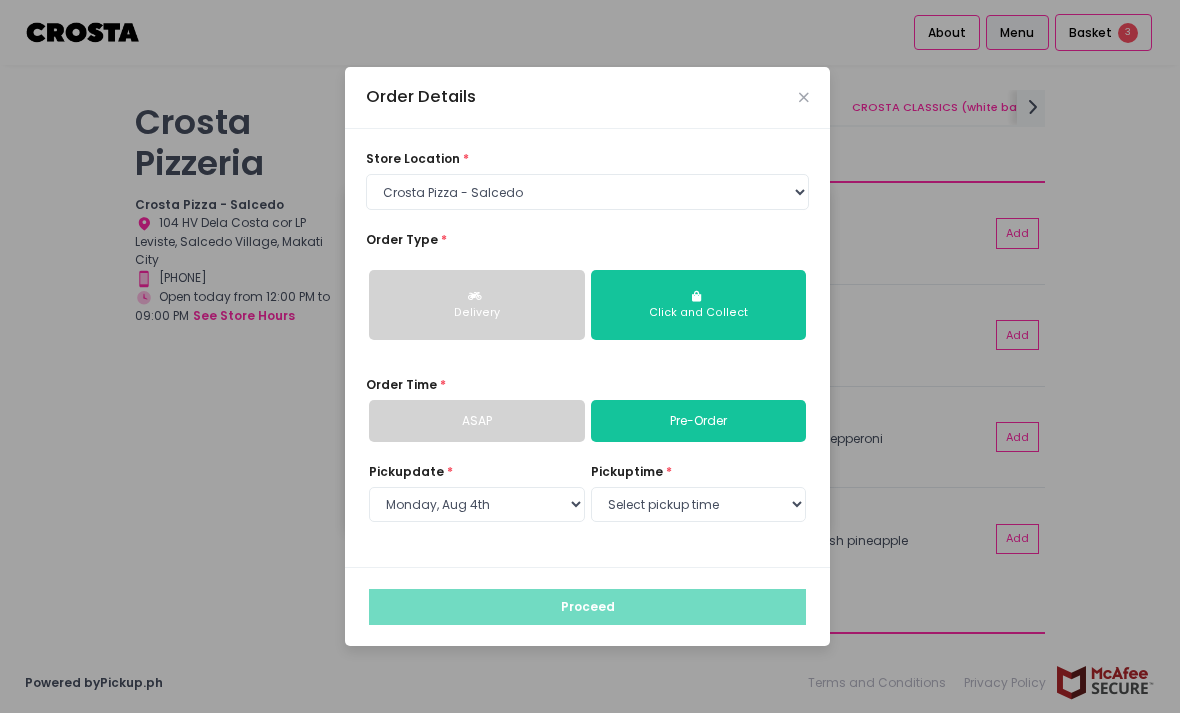 click on "Pre-Order" at bounding box center (699, 421) 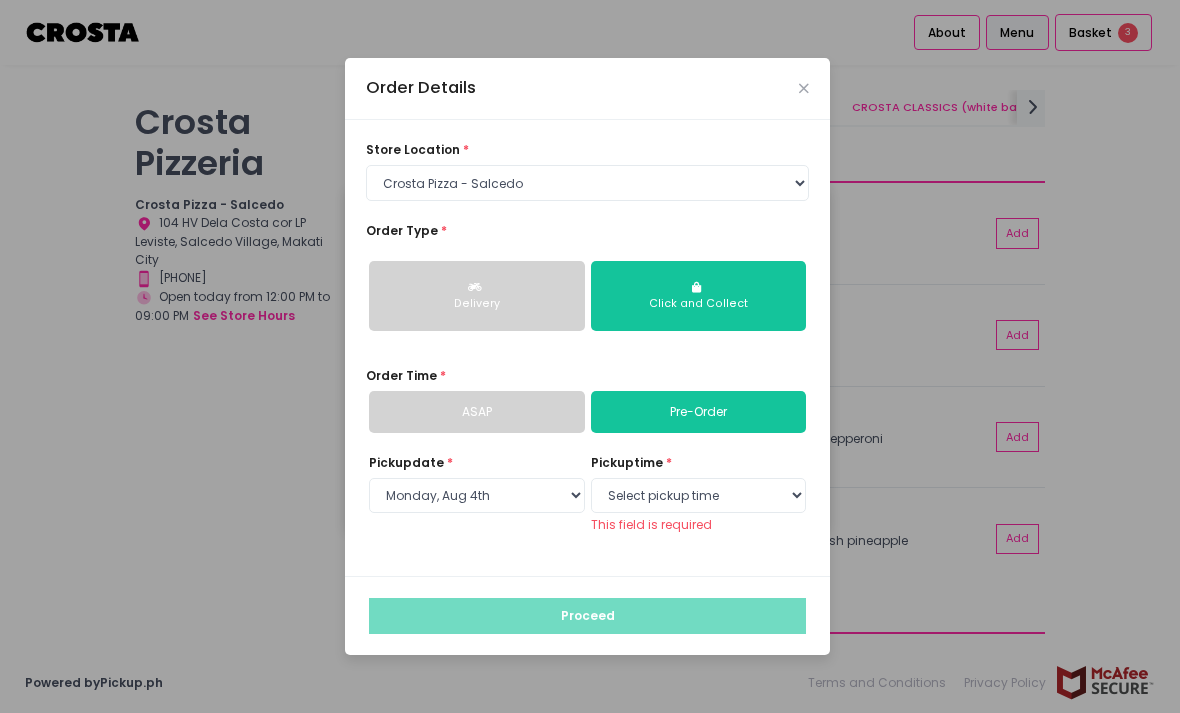 click on "ASAP" at bounding box center [477, 412] 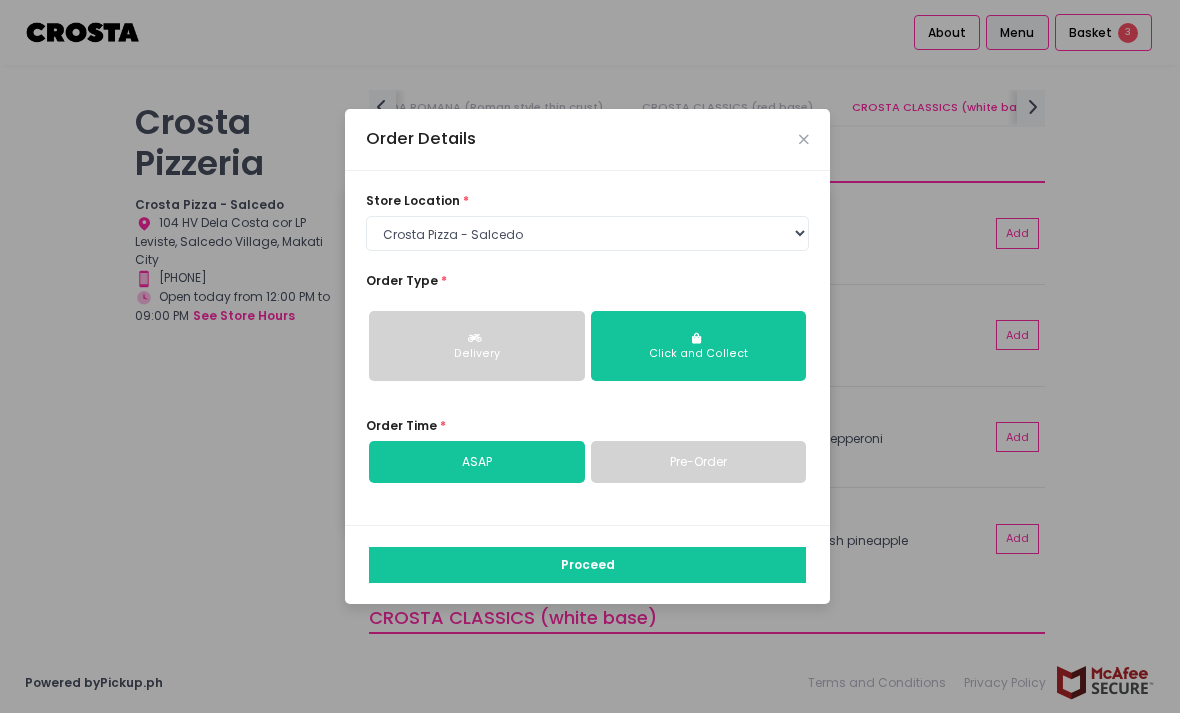 click at bounding box center [804, 139] 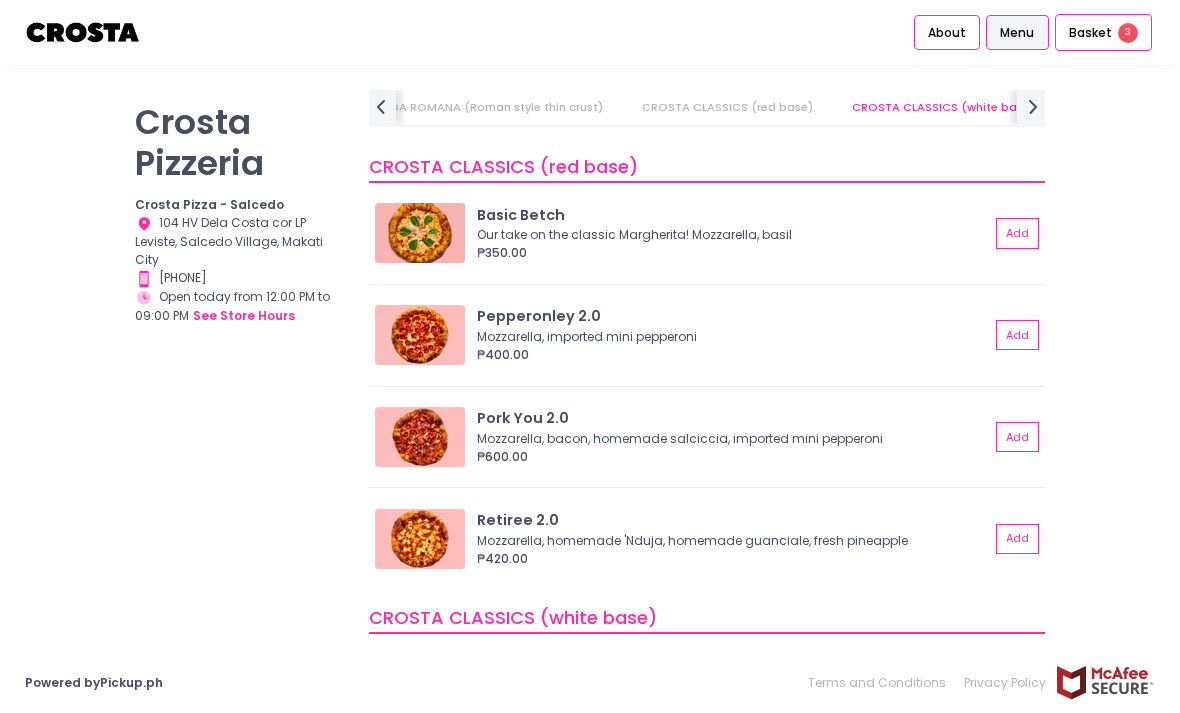 scroll, scrollTop: 615, scrollLeft: 0, axis: vertical 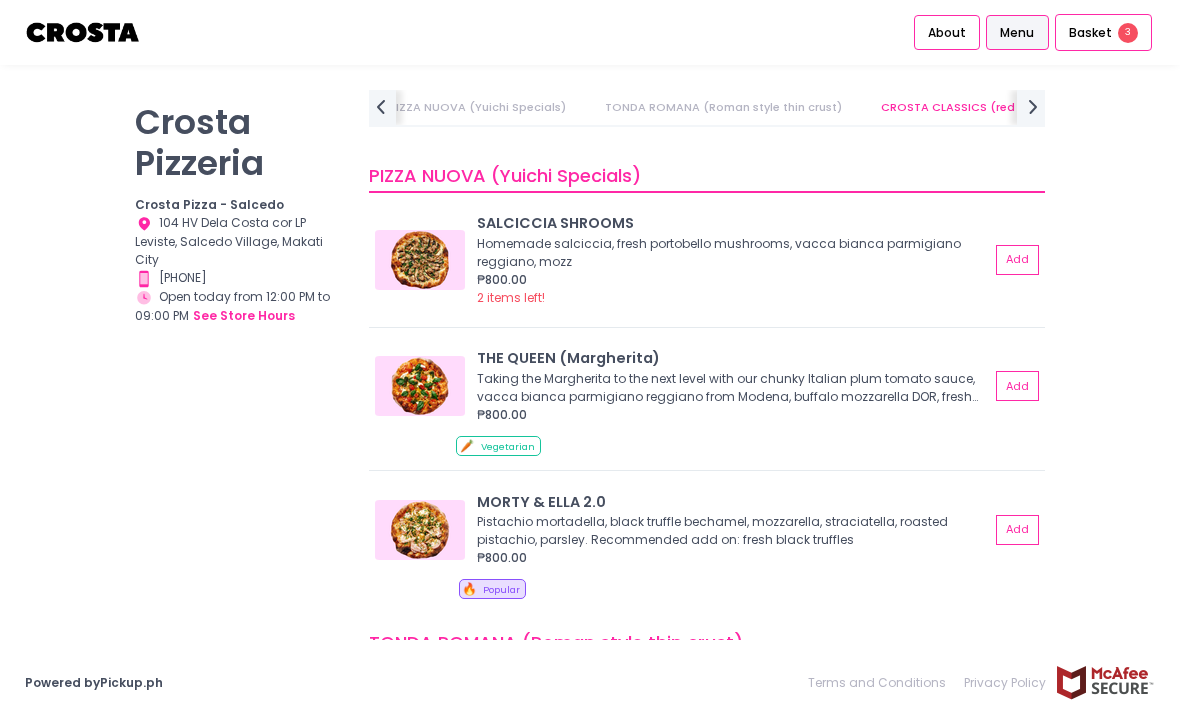 click on "3" at bounding box center [1128, 33] 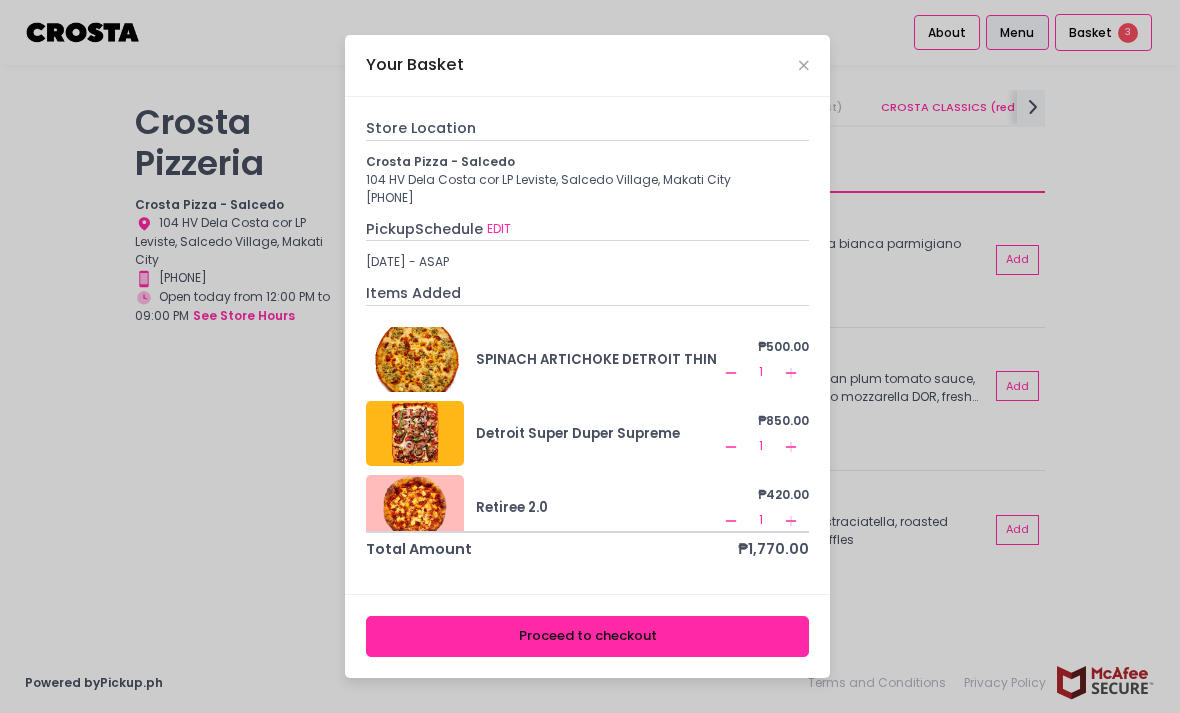 scroll, scrollTop: 41, scrollLeft: 0, axis: vertical 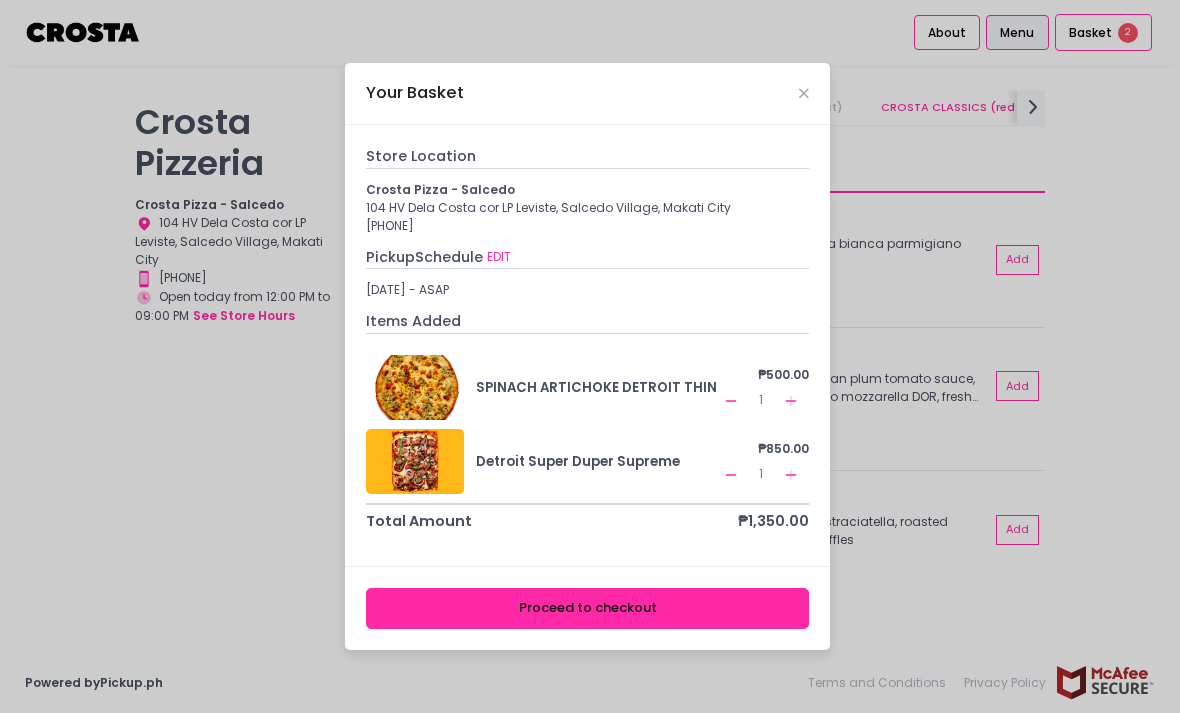 click at bounding box center [804, 93] 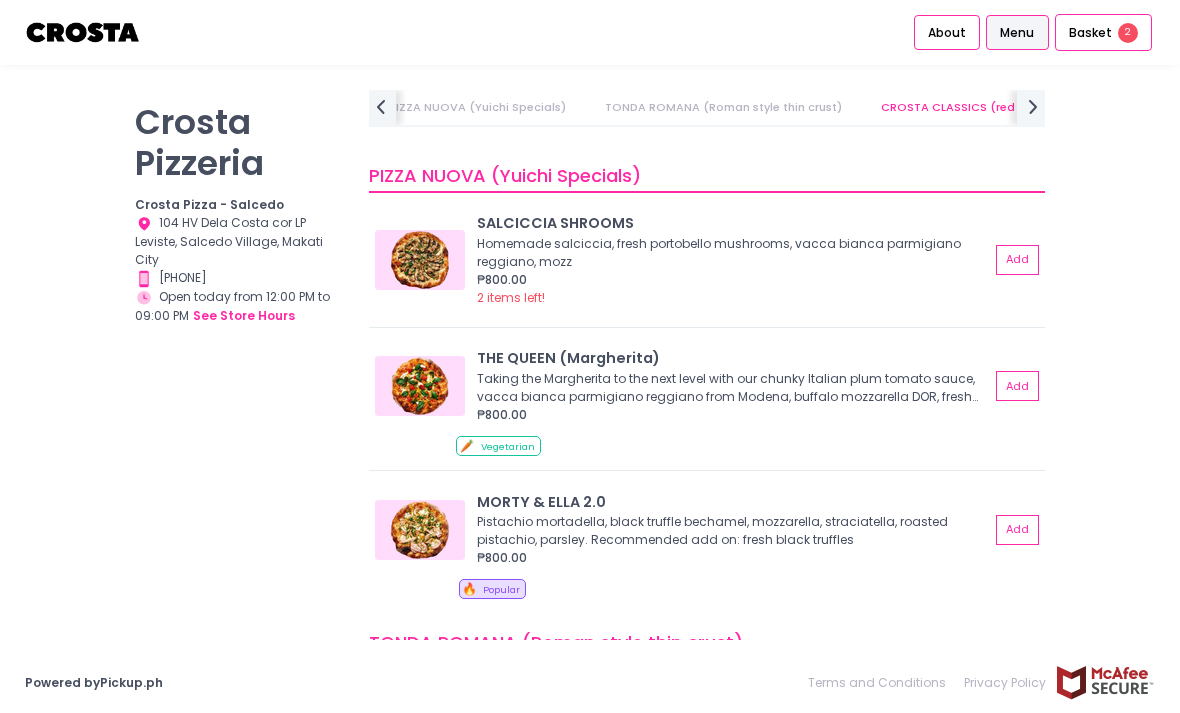 click on "Add" at bounding box center (1017, 530) 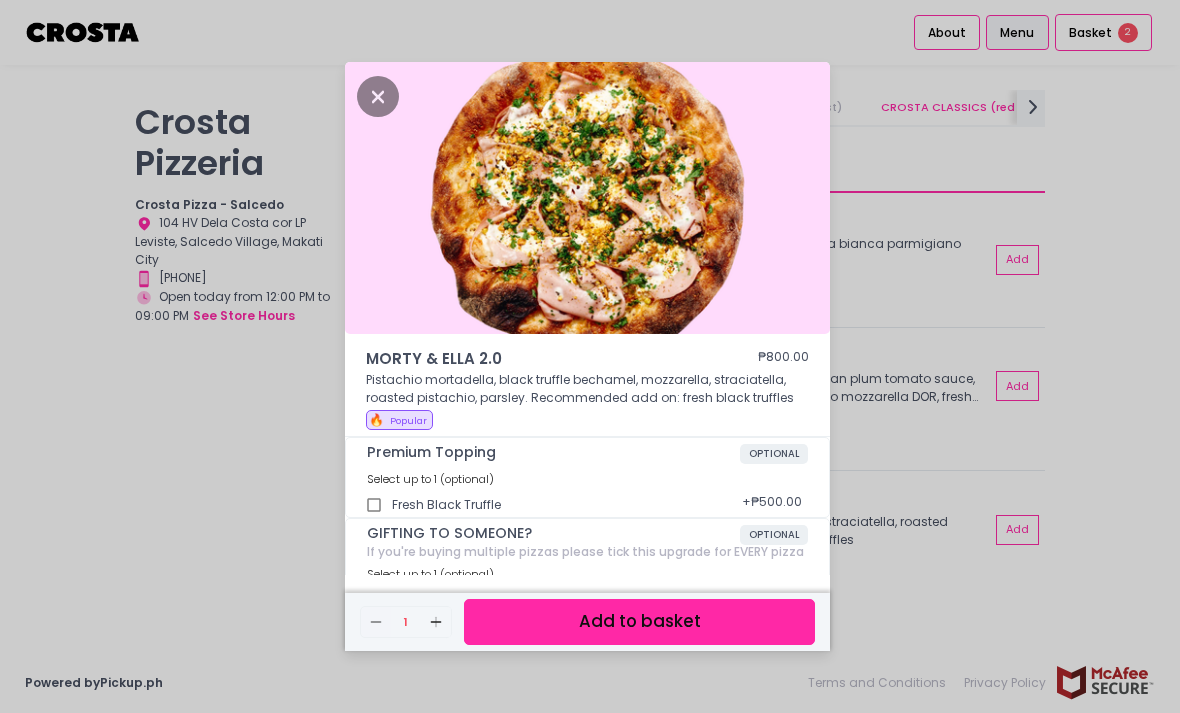 scroll, scrollTop: 5, scrollLeft: 0, axis: vertical 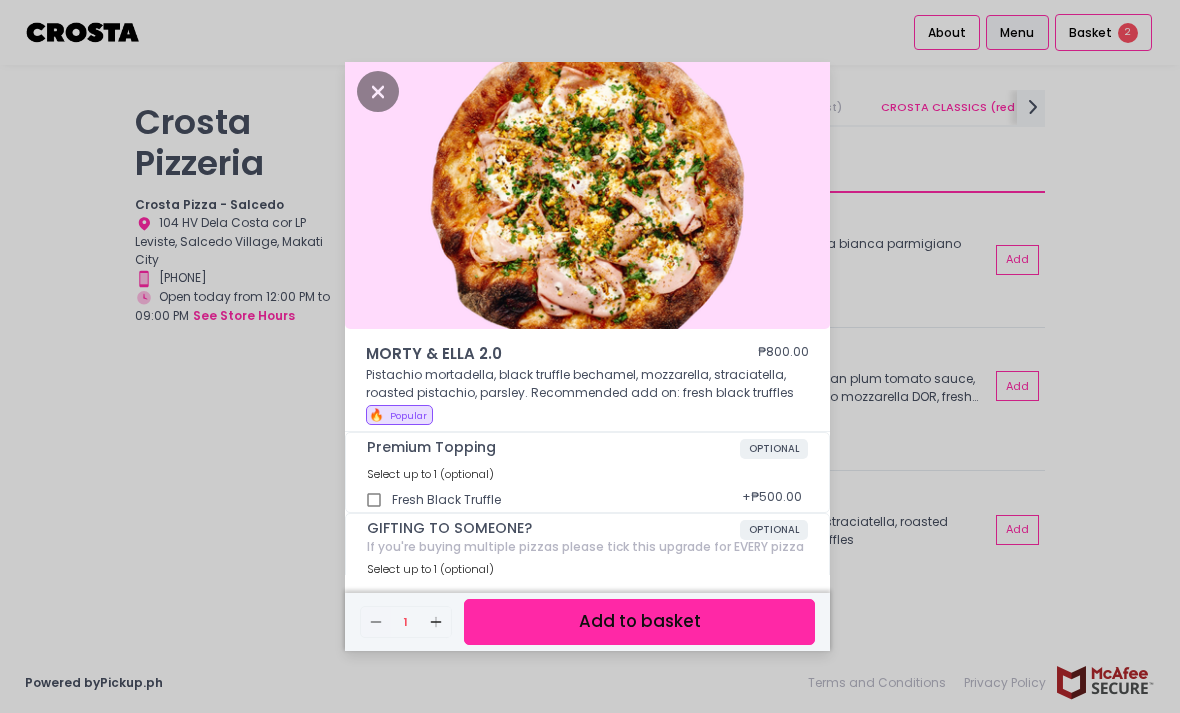 click on "Add to basket" at bounding box center [639, 621] 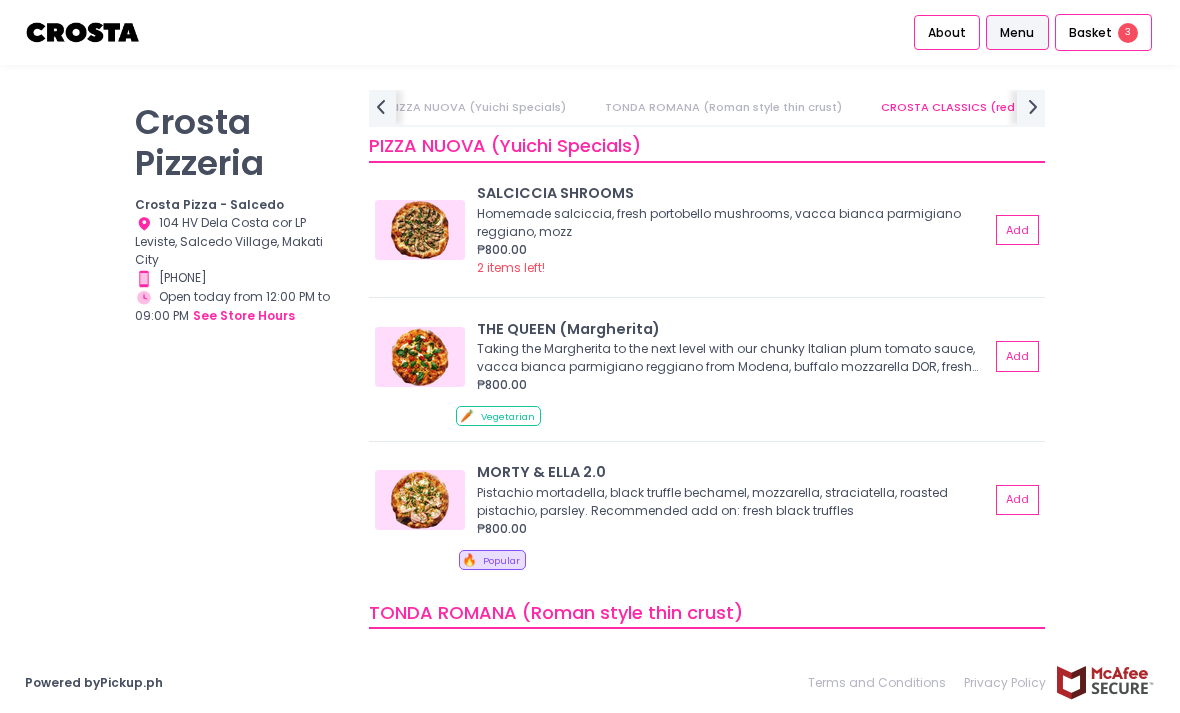scroll, scrollTop: 0, scrollLeft: 136, axis: horizontal 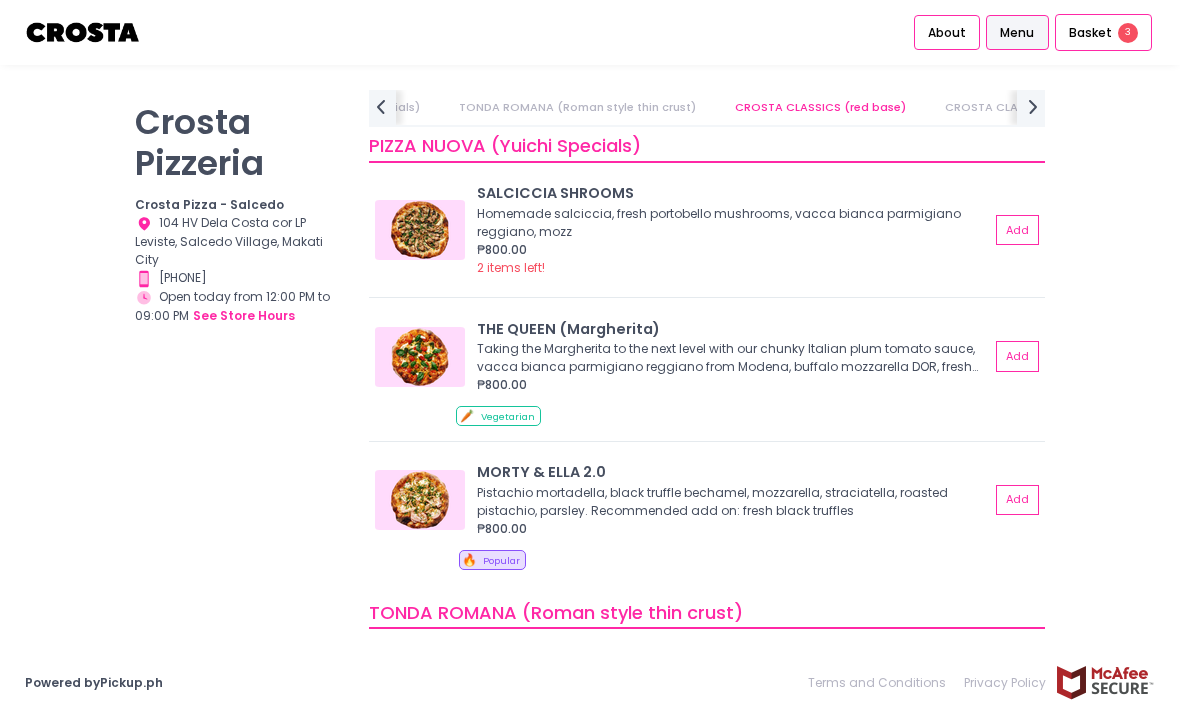 click on "Add" at bounding box center (1017, 500) 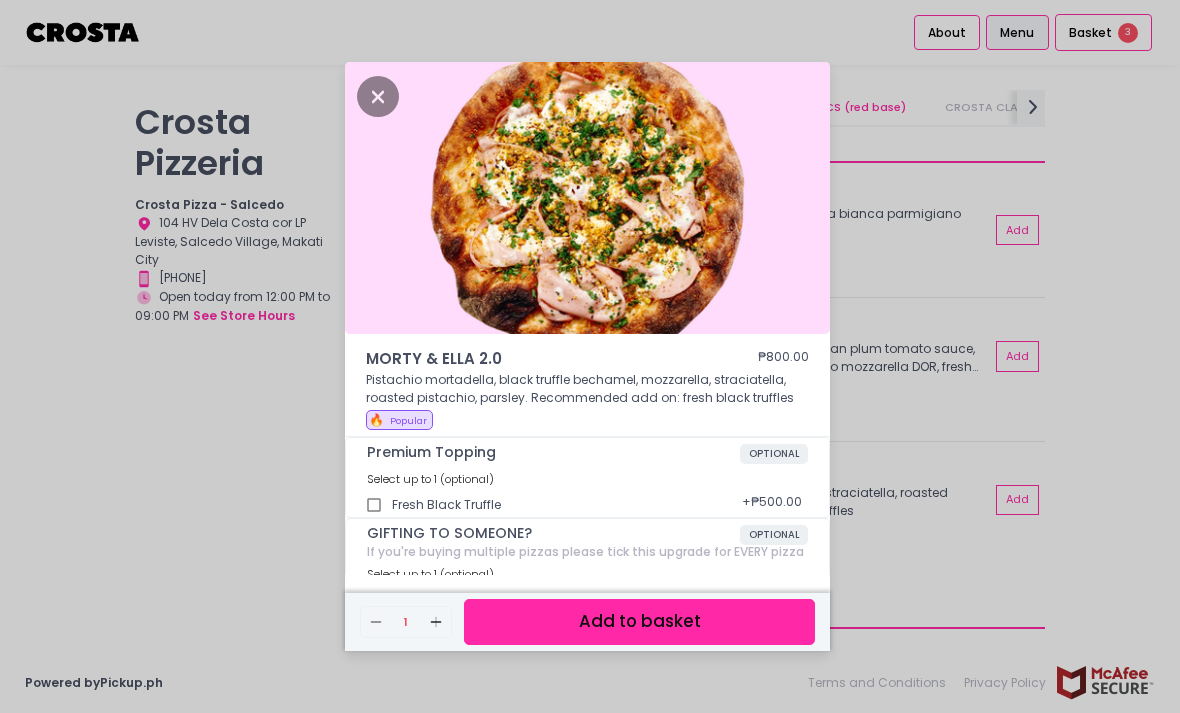 click on "Add to basket" at bounding box center (639, 621) 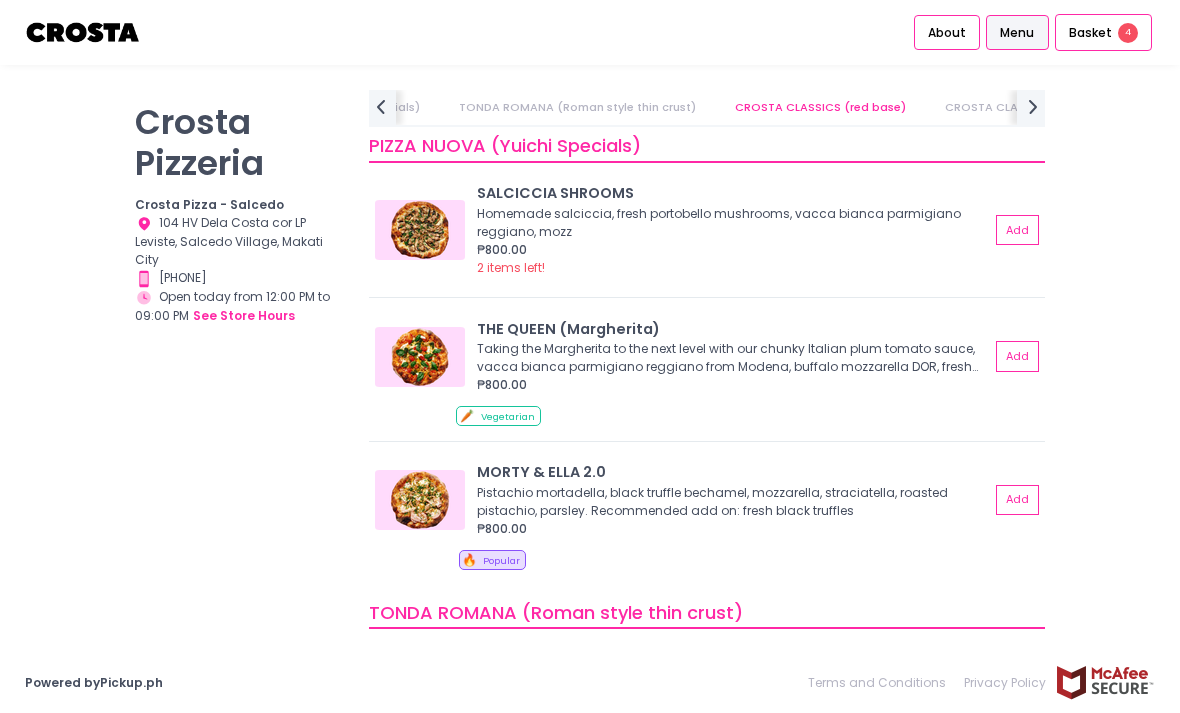 click on "Basket 4" at bounding box center (1103, 33) 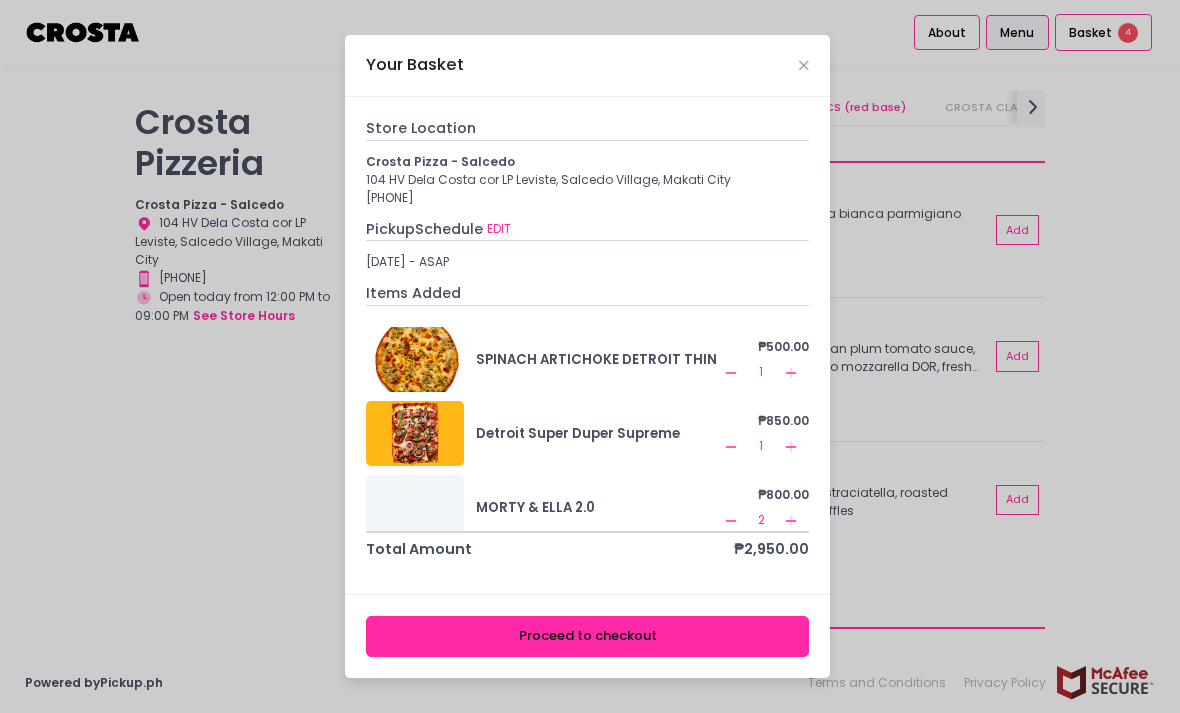 scroll, scrollTop: 66, scrollLeft: 0, axis: vertical 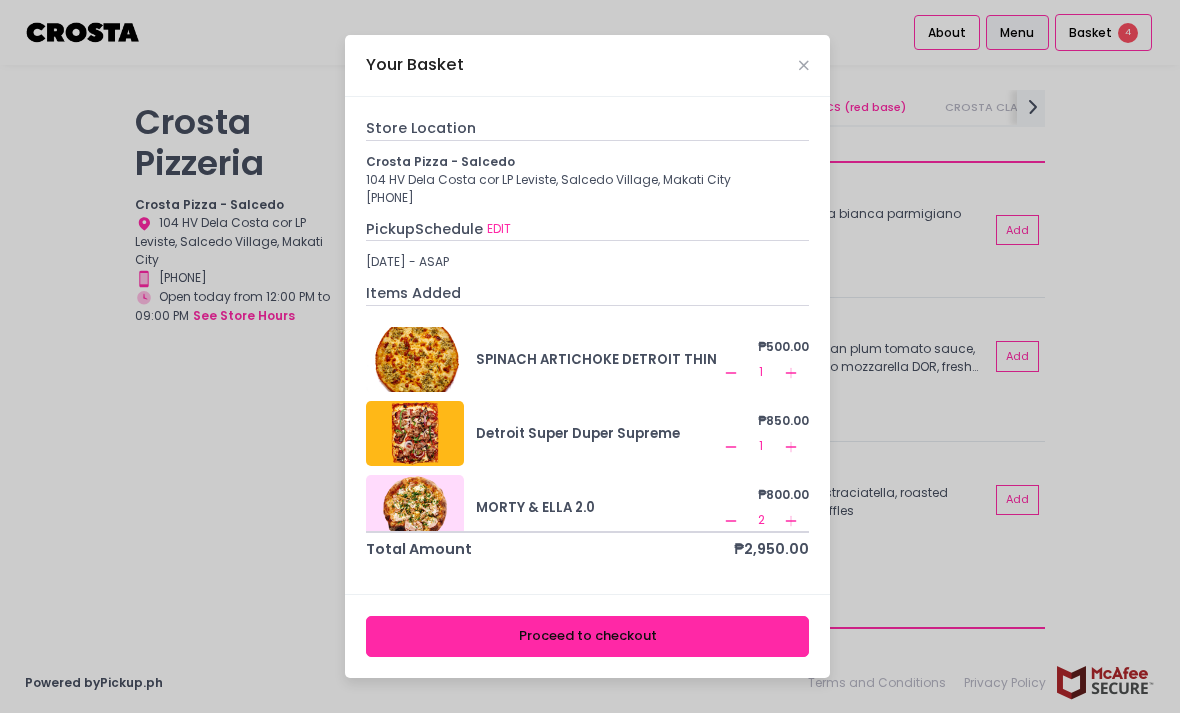 click on "Proceed to checkout" at bounding box center [587, 636] 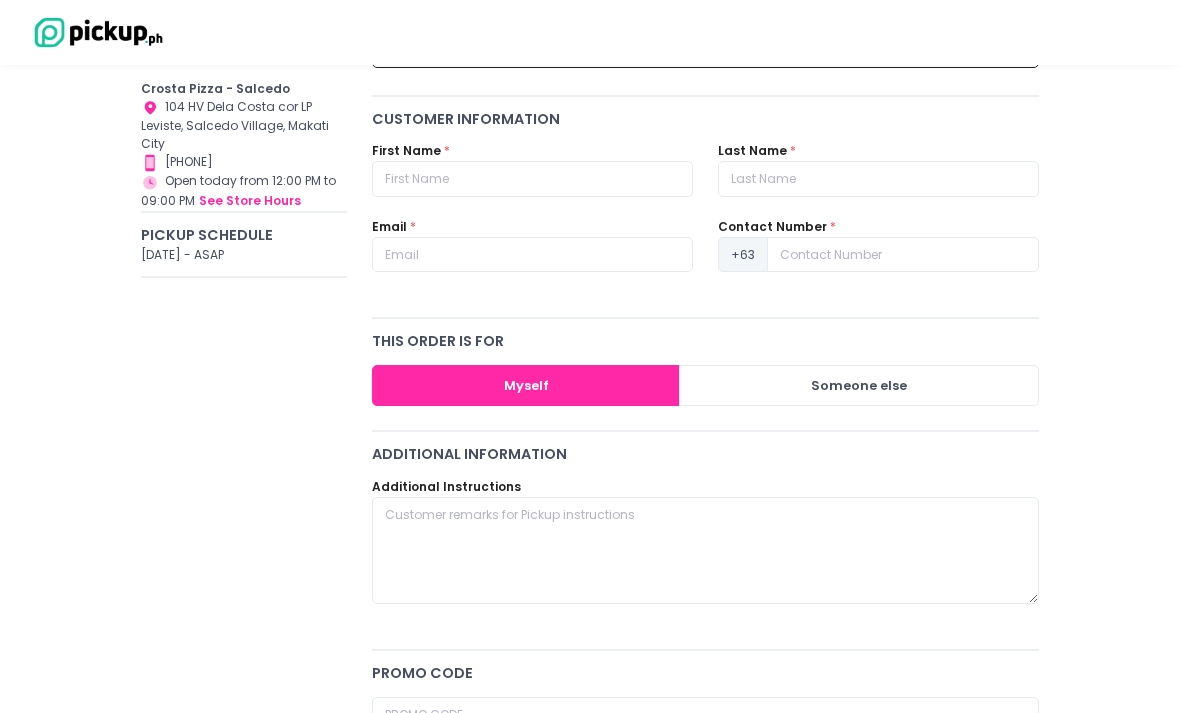 scroll, scrollTop: 210, scrollLeft: 0, axis: vertical 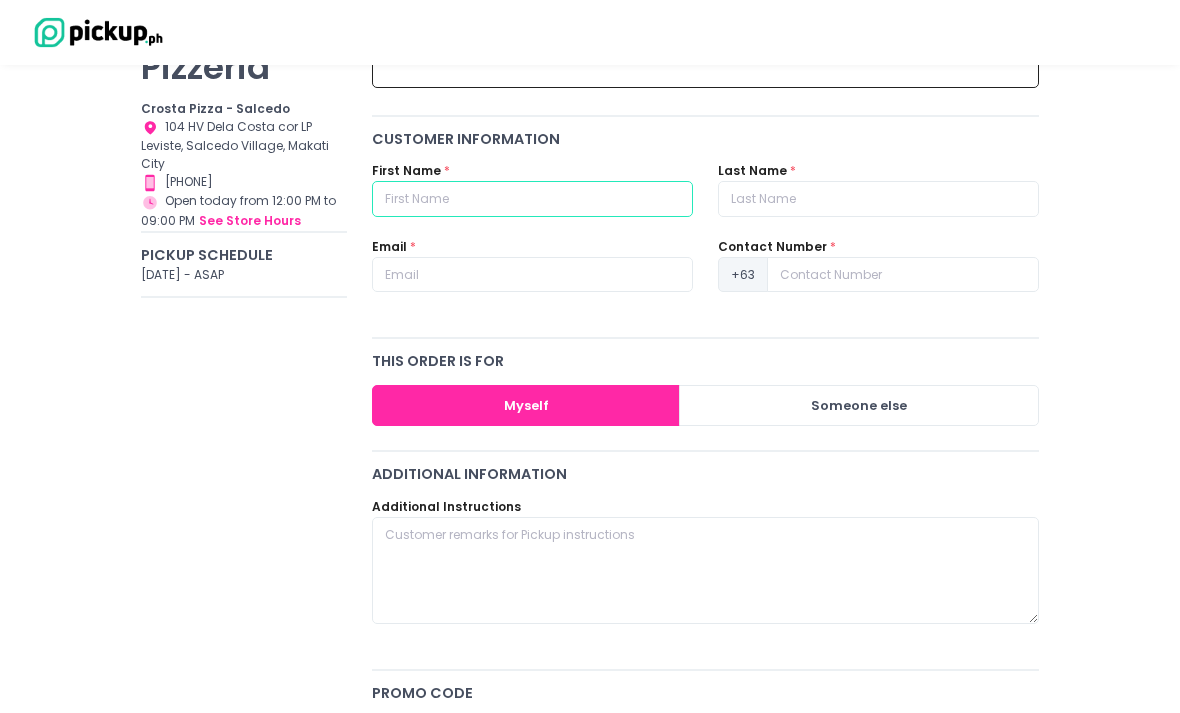 click at bounding box center (532, 199) 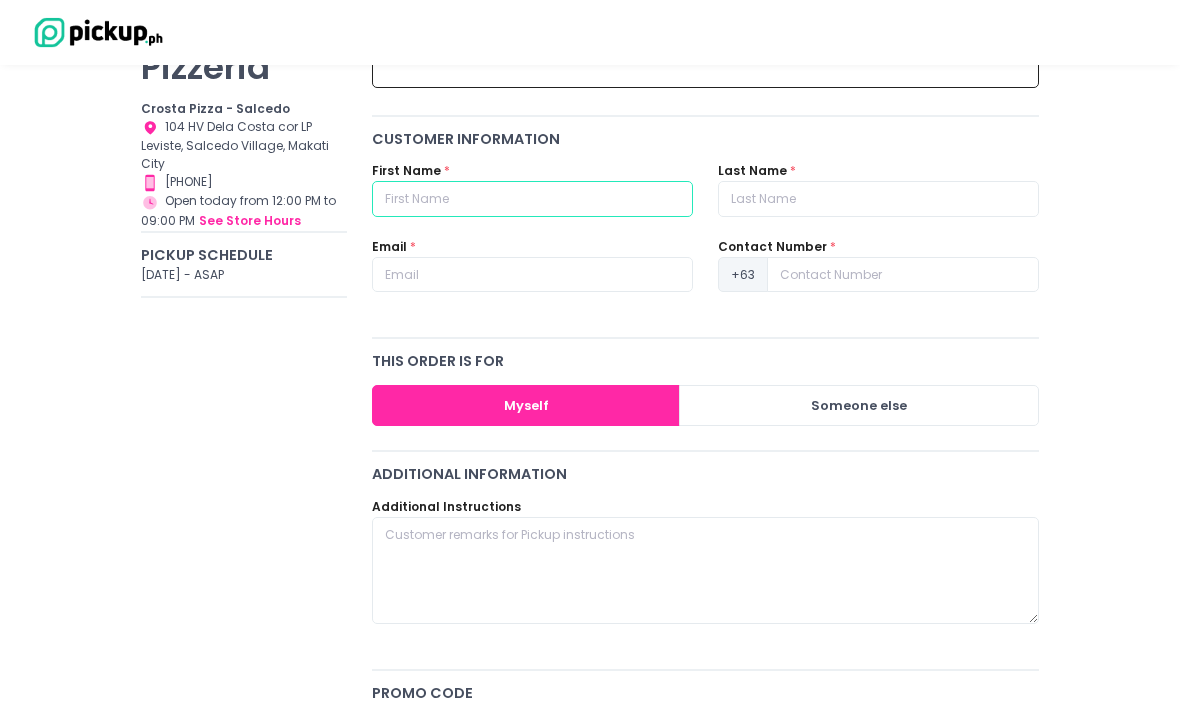 type on "[FIRST]" 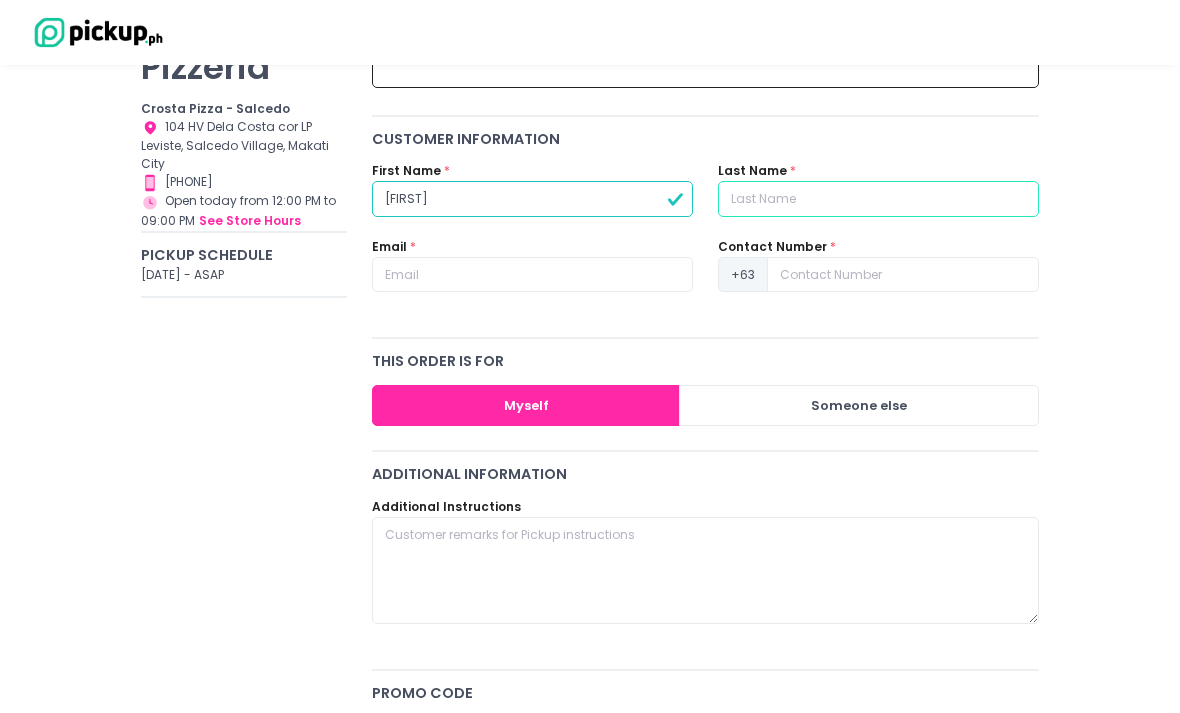 type on "[LAST]" 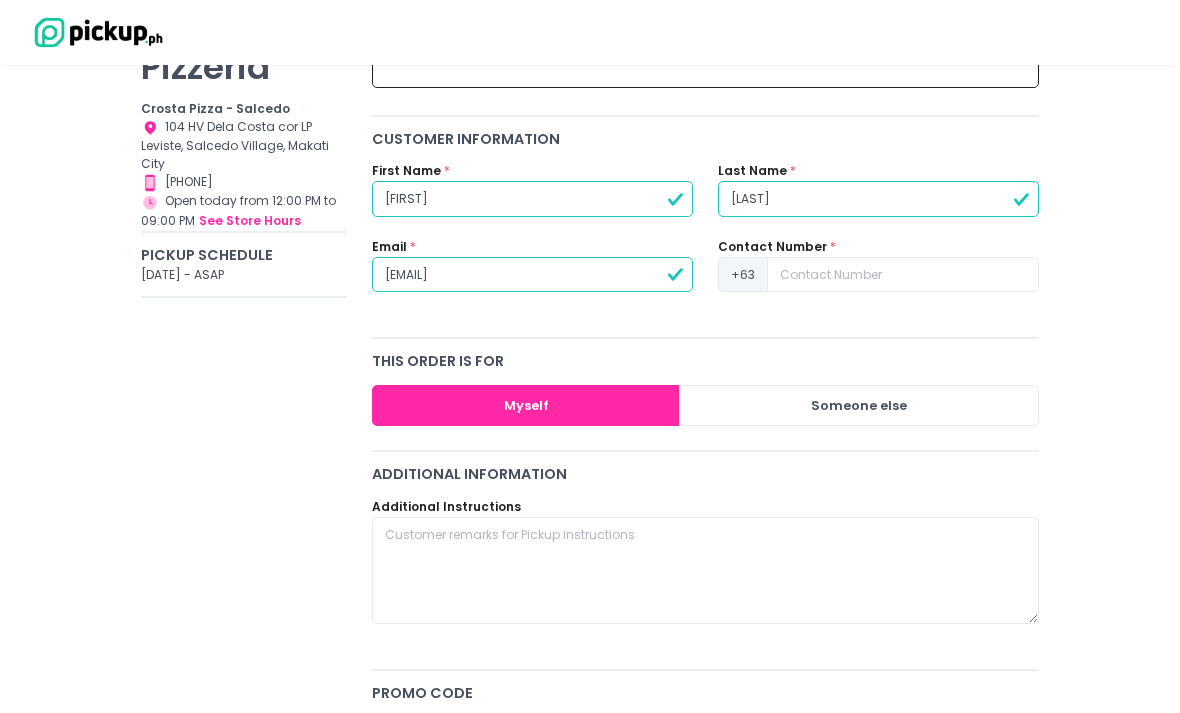 type on "[EMAIL]" 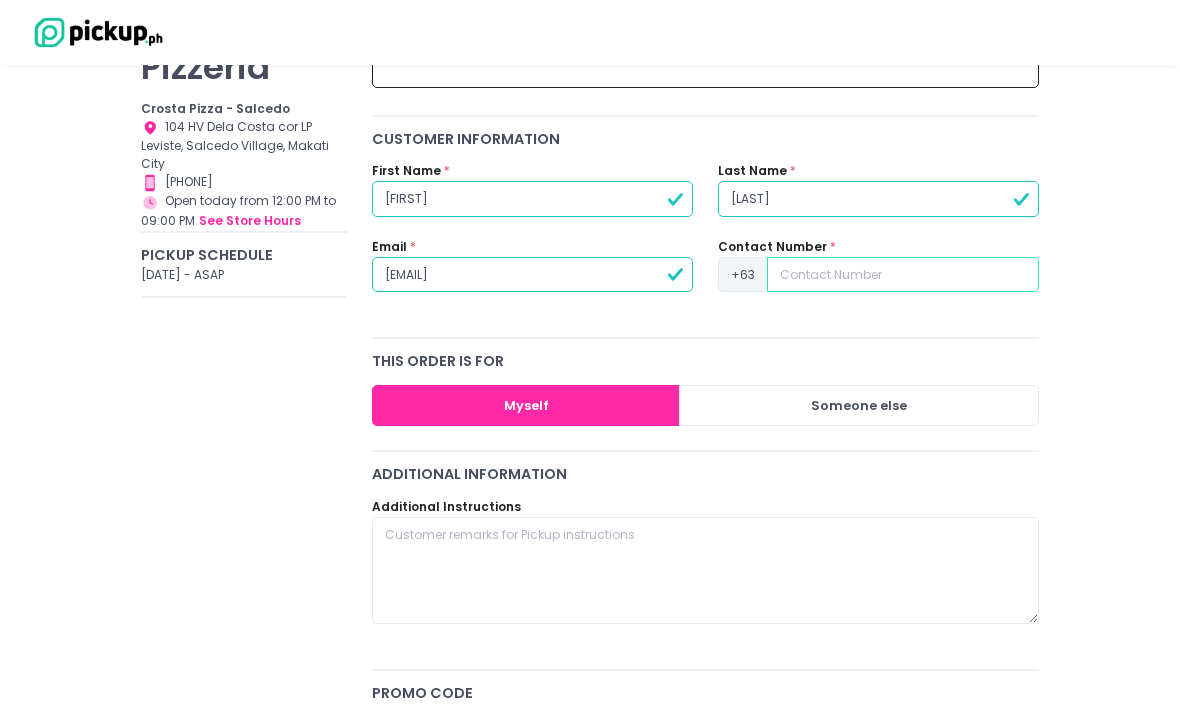 click at bounding box center [903, 275] 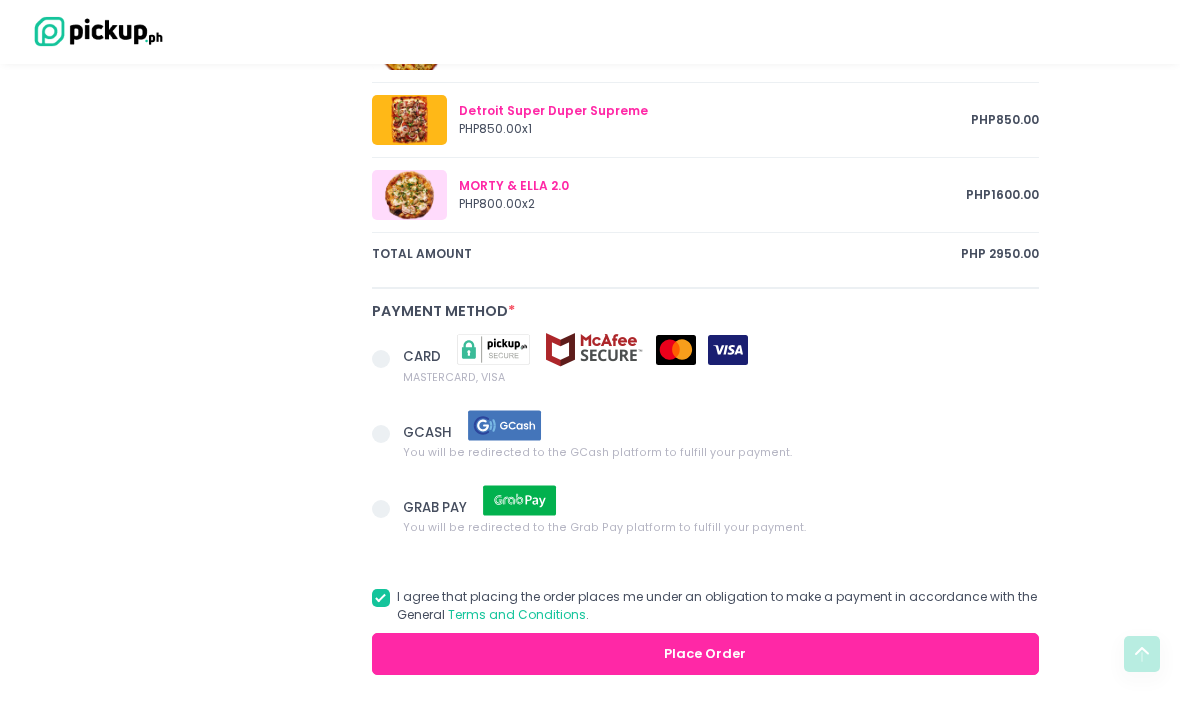 type on "[PHONE]" 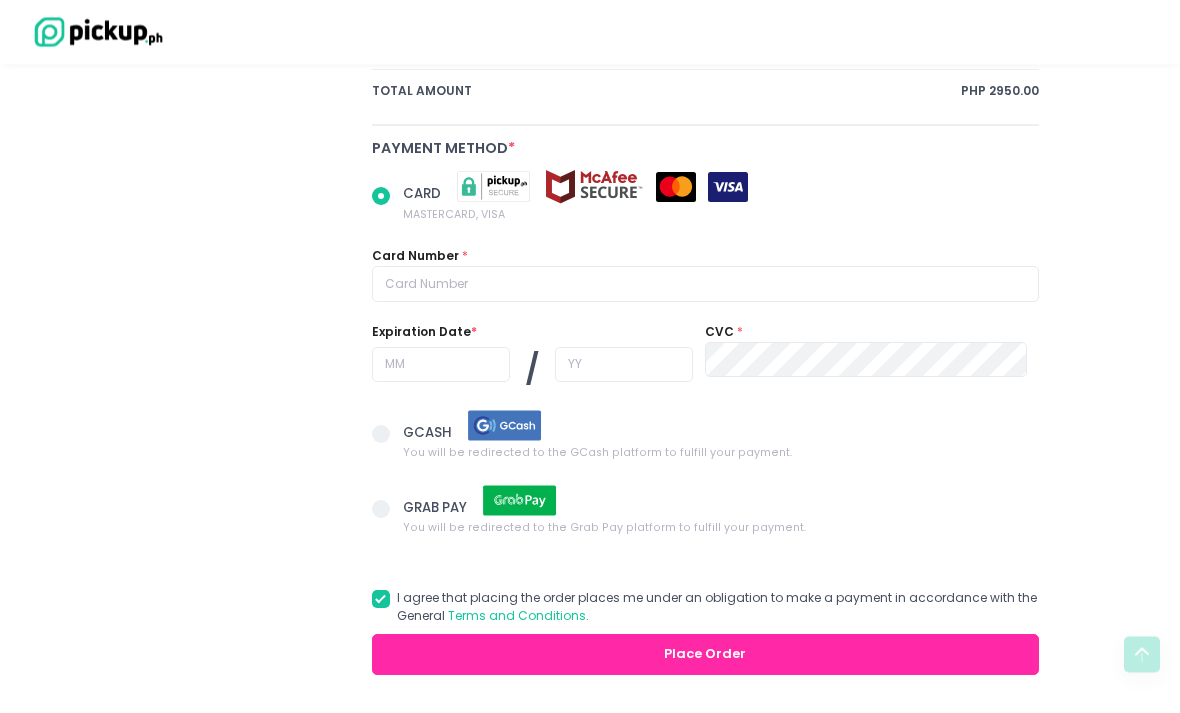 scroll, scrollTop: 1197, scrollLeft: 0, axis: vertical 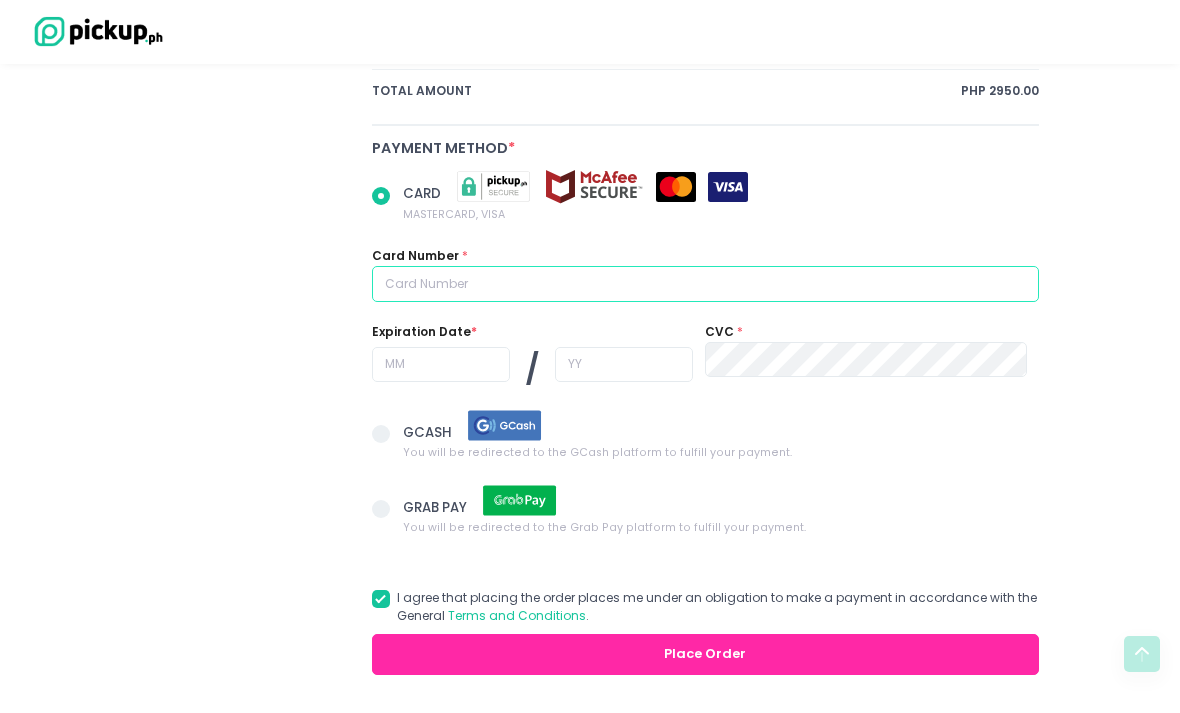click at bounding box center (705, 285) 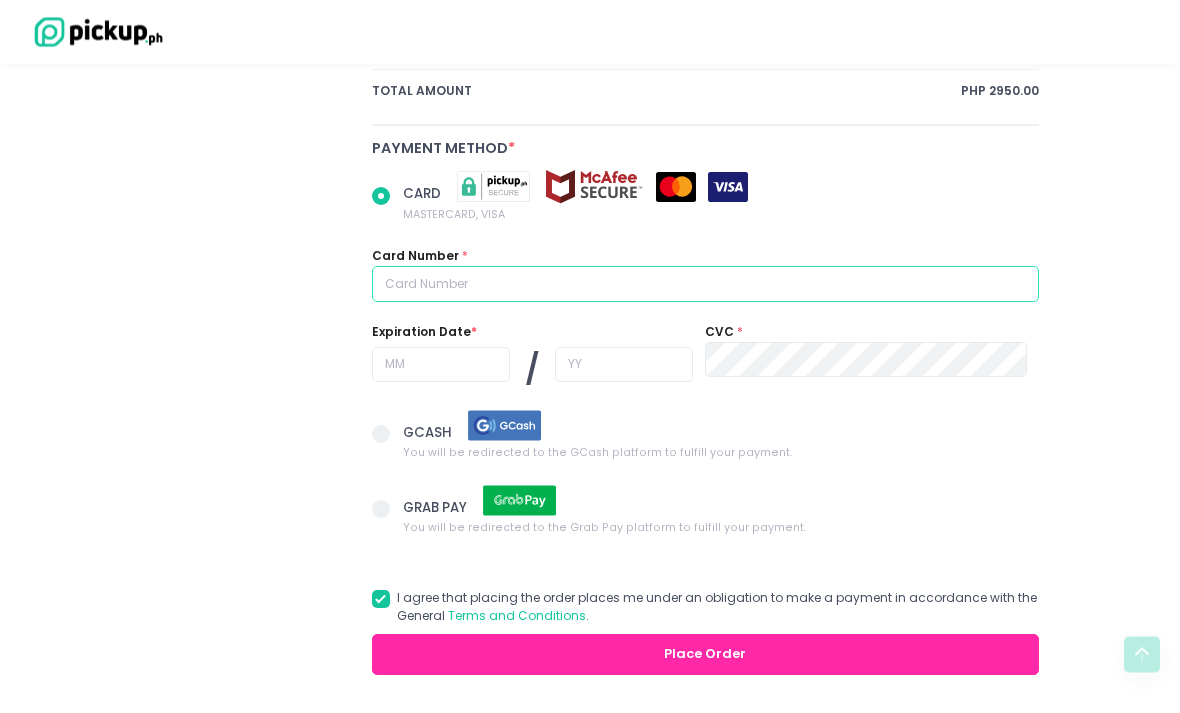 type on "5" 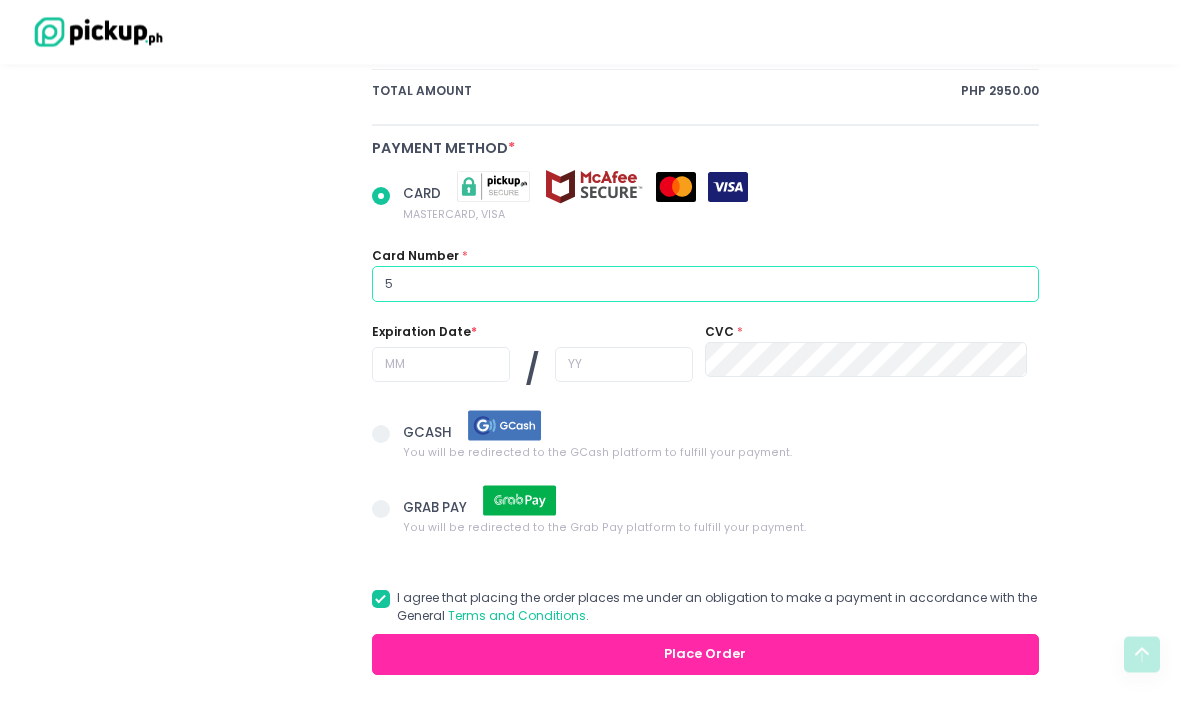 radio on "true" 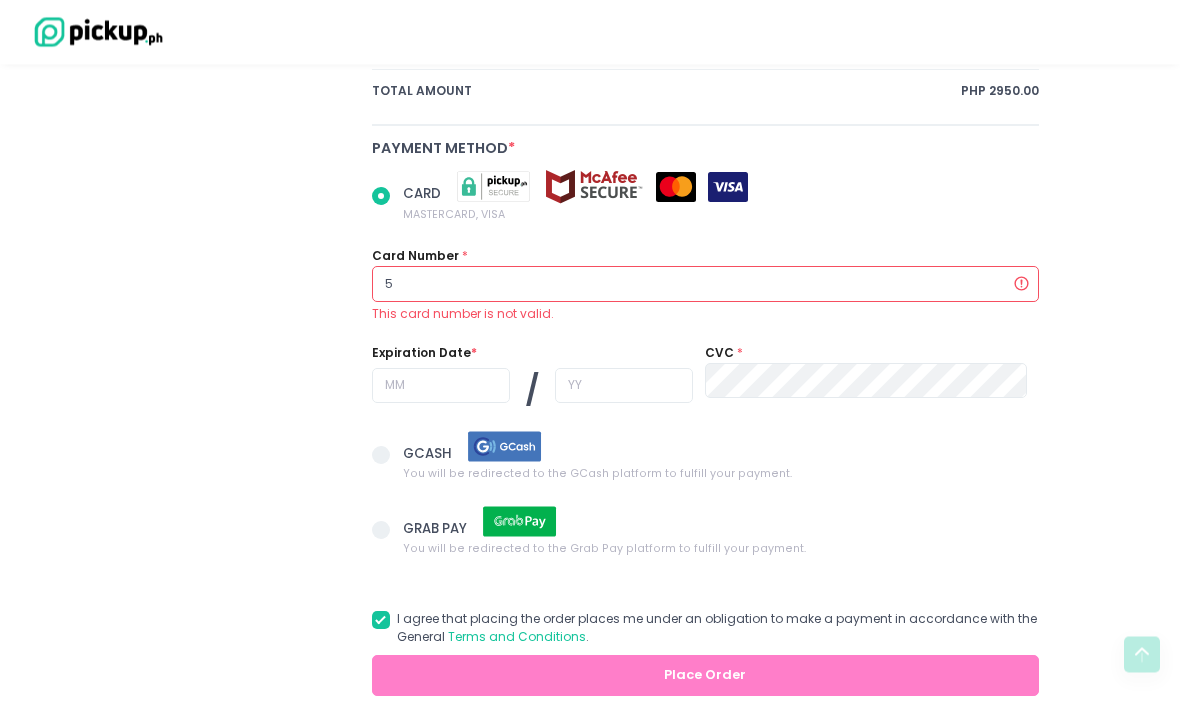 type on "53" 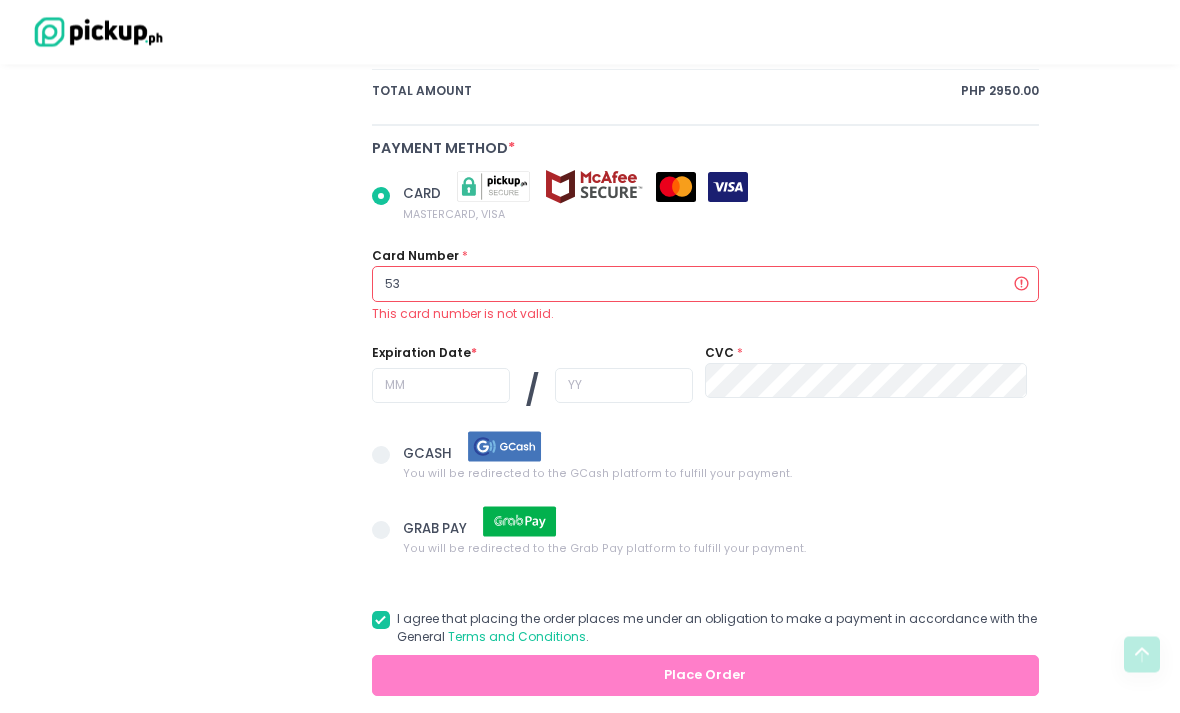 radio on "true" 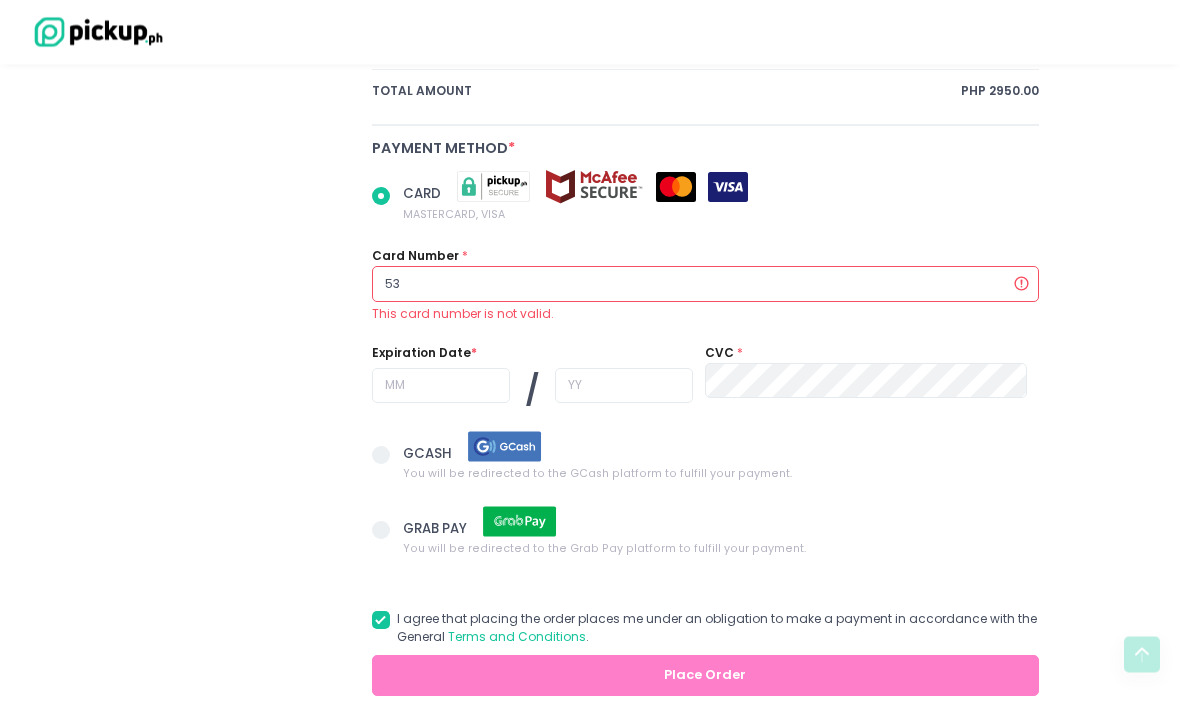 type on "[PHONE]" 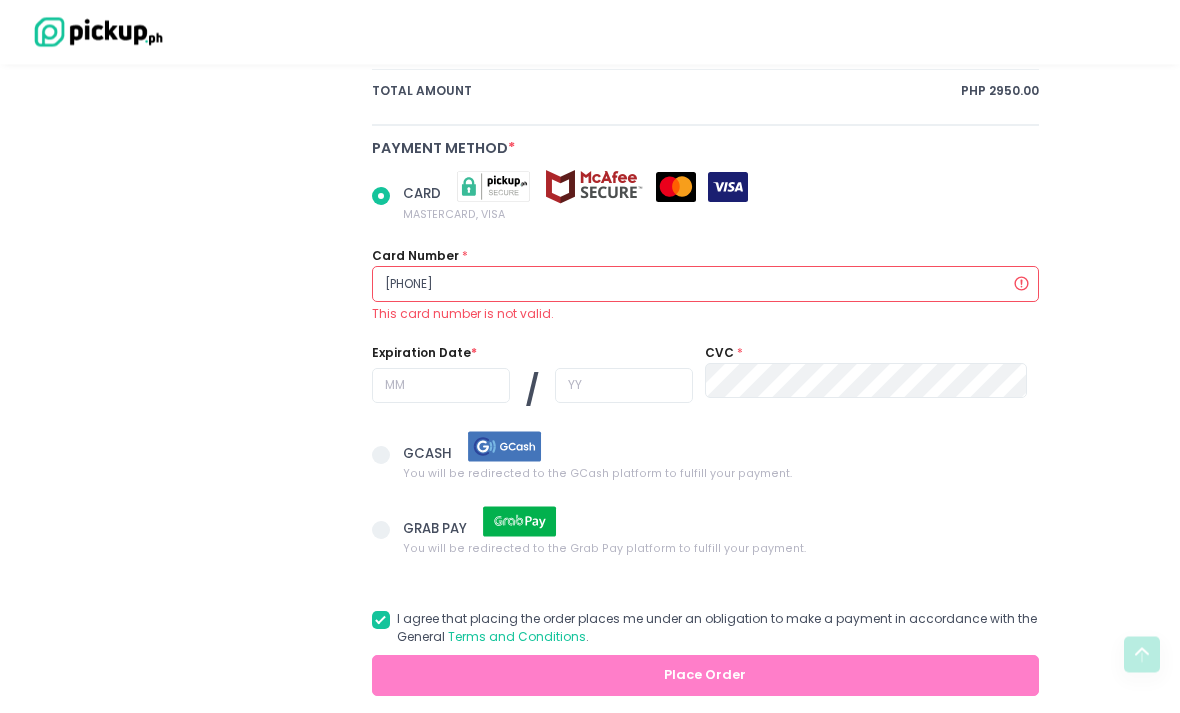 radio on "true" 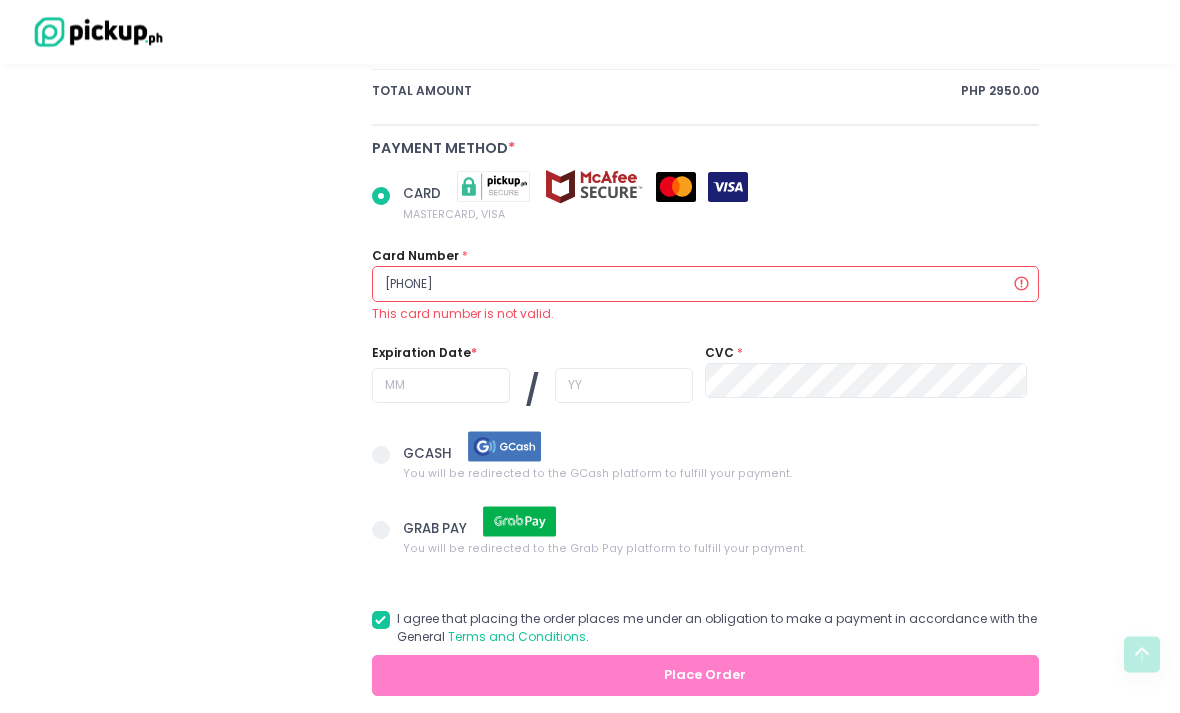 type on "[PHONE]" 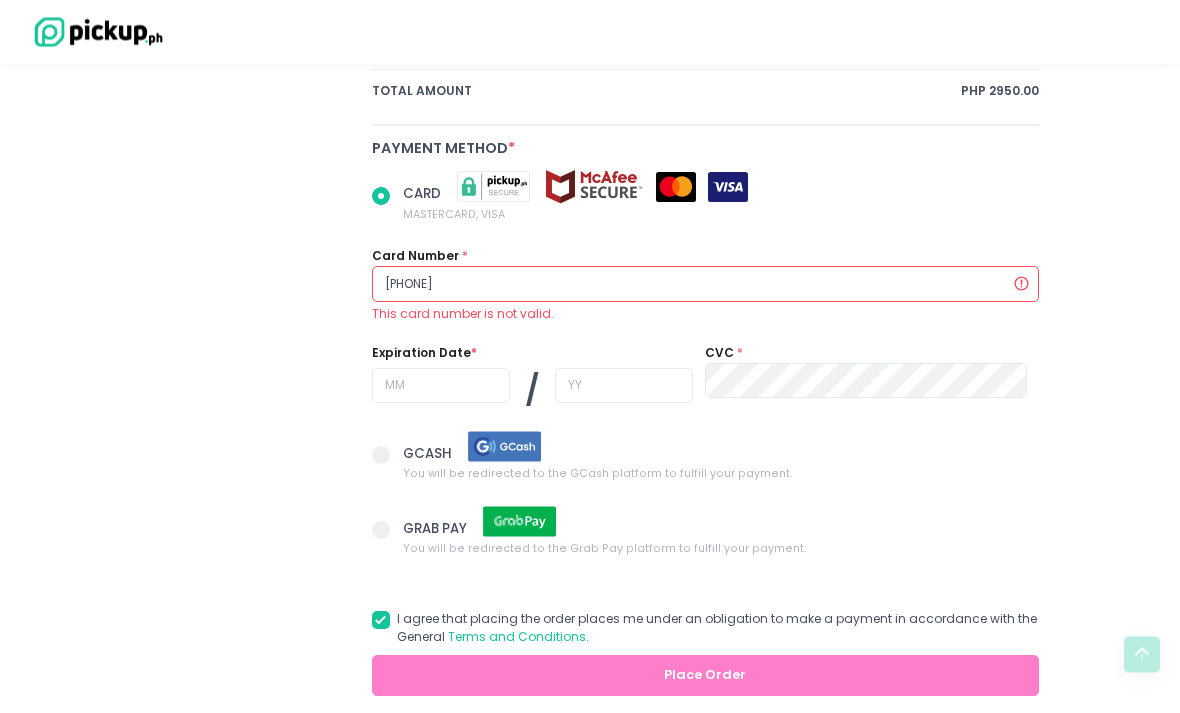 type on "[PHONE]" 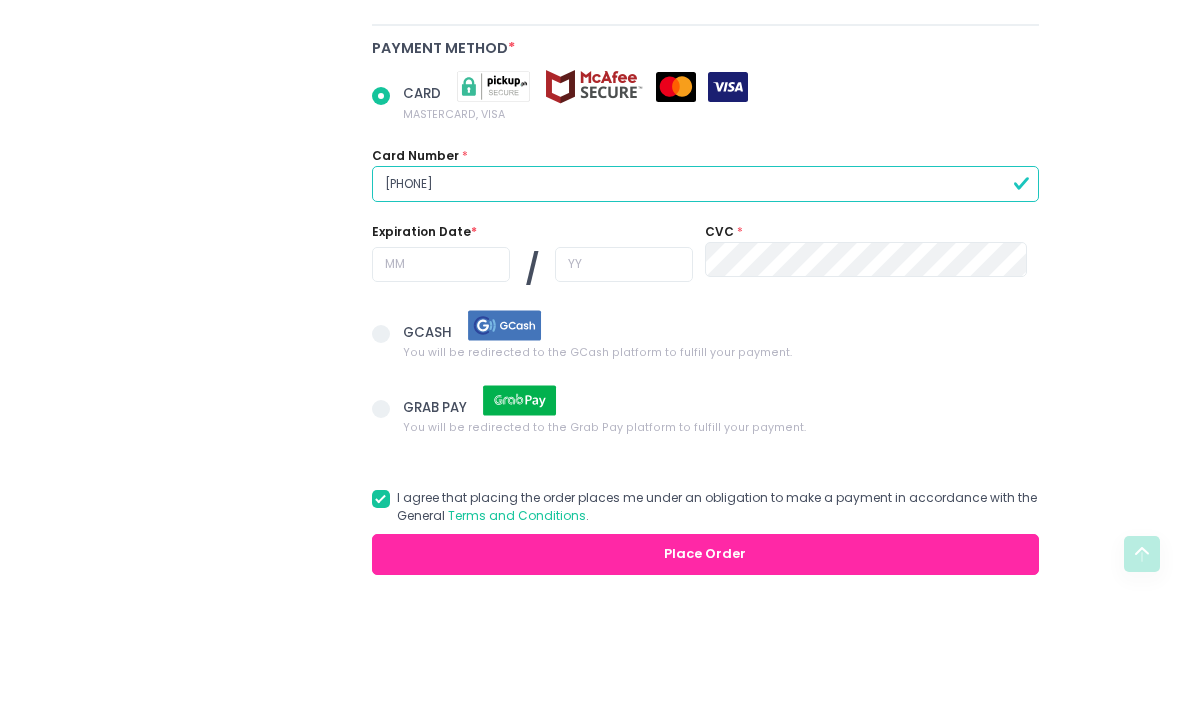 type on "[PHONE]" 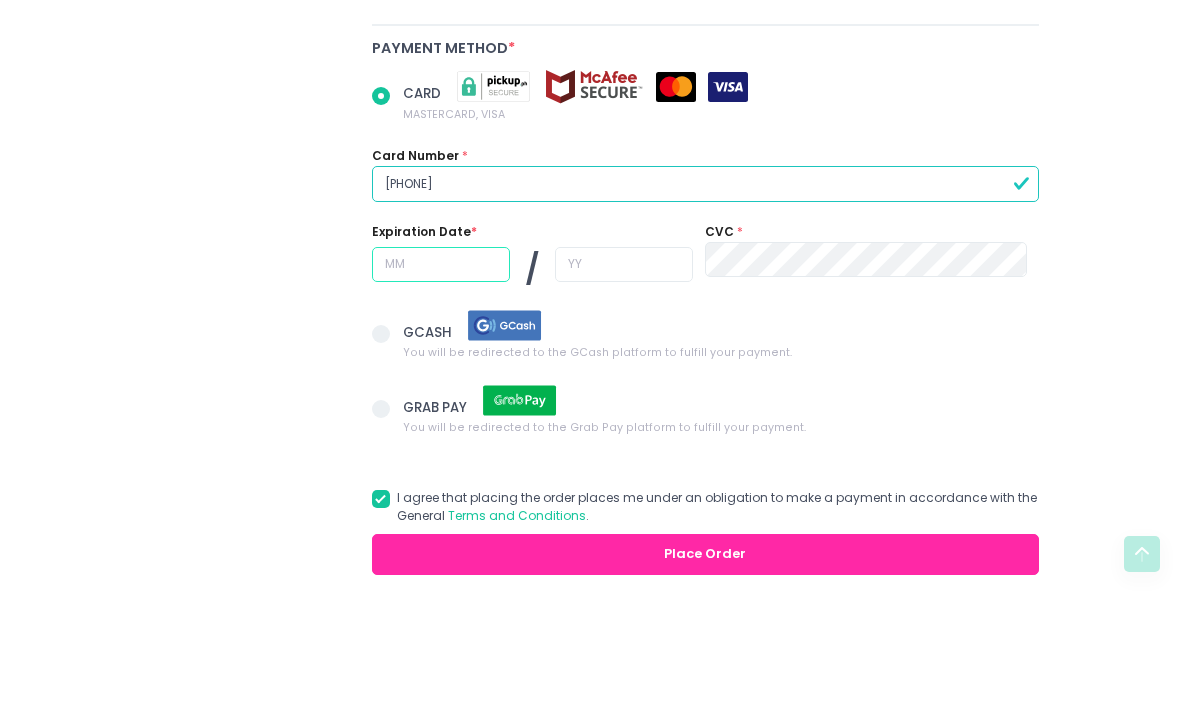 click at bounding box center [441, 366] 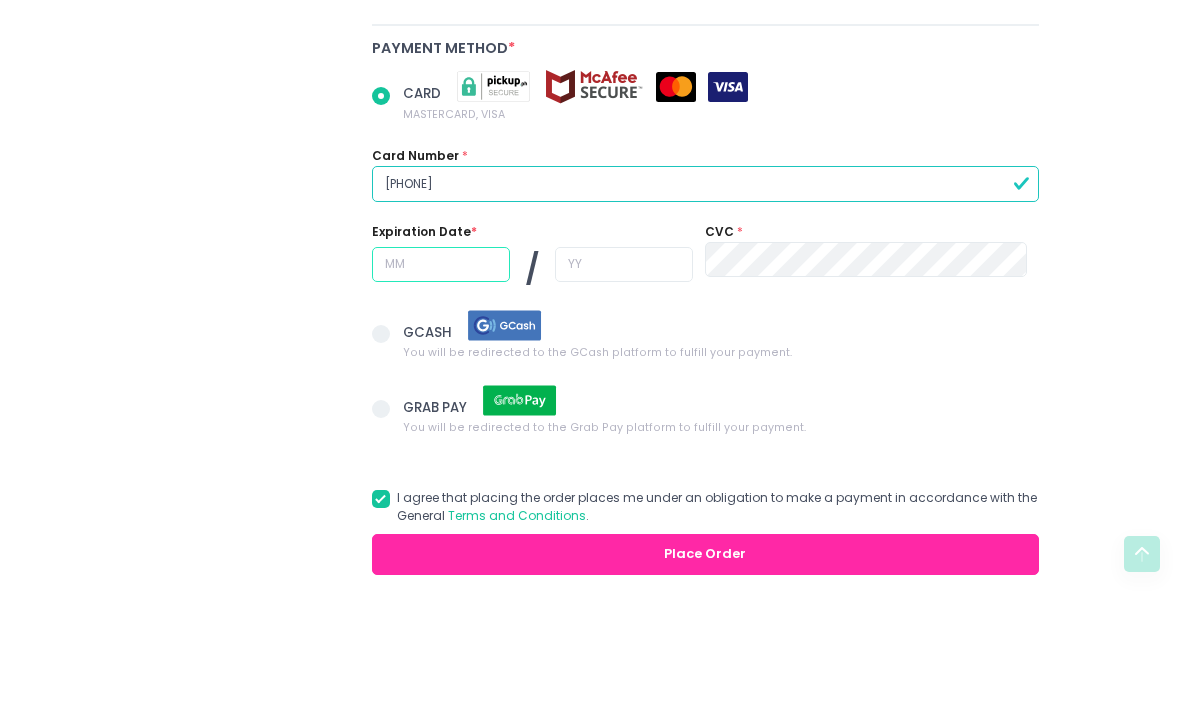 type on "1" 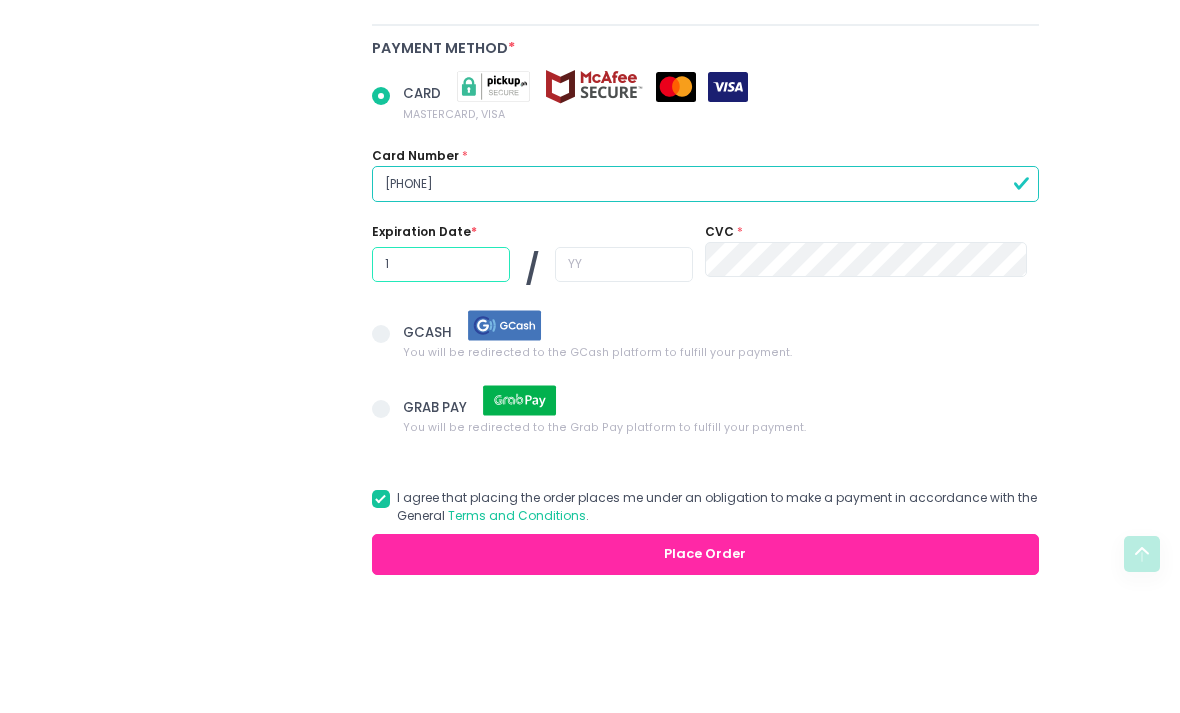 radio on "true" 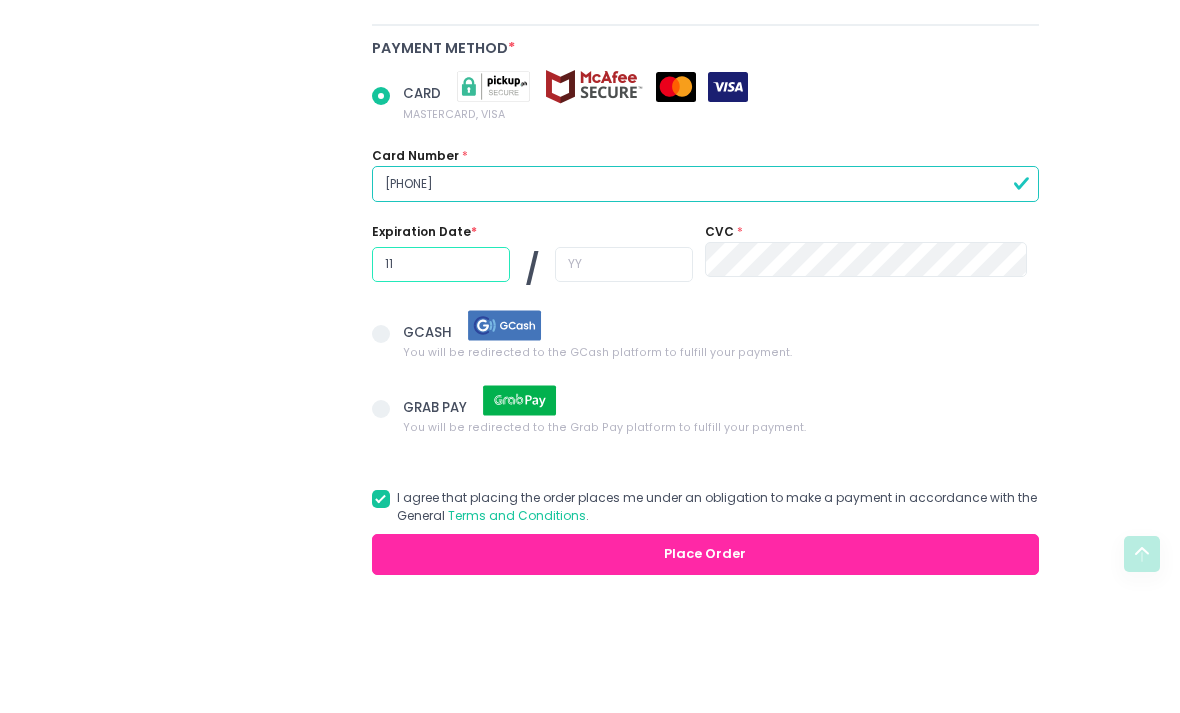 radio on "true" 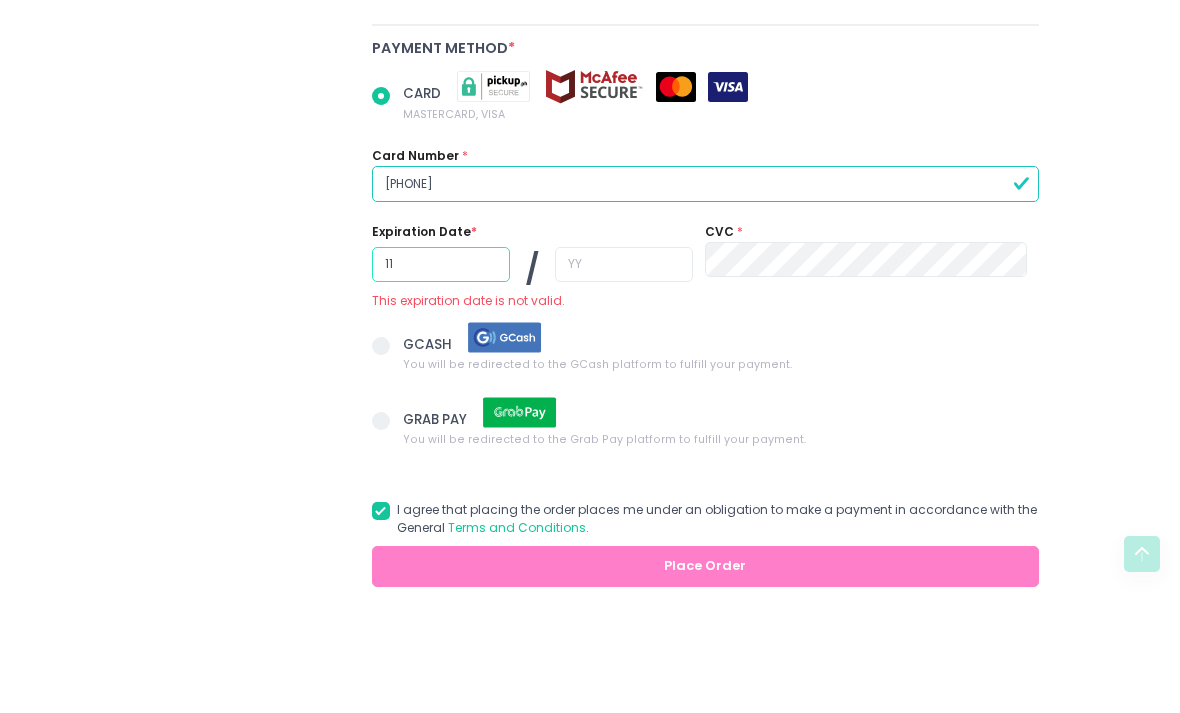 type on "11" 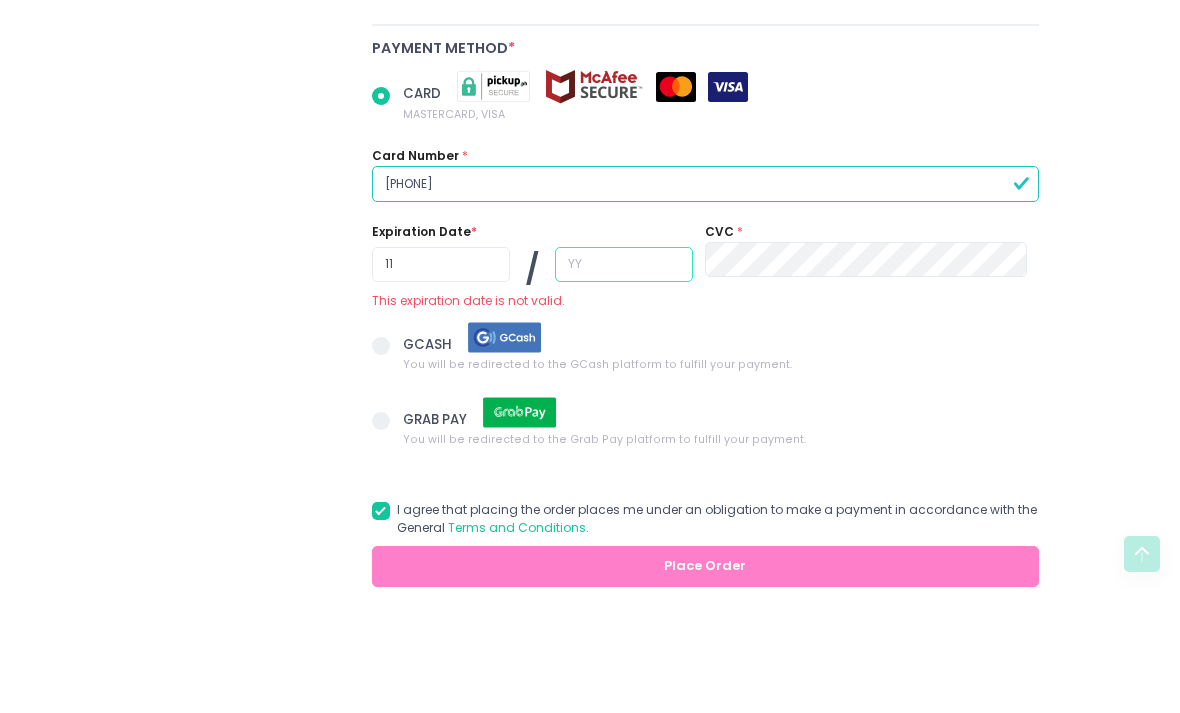 click at bounding box center (624, 366) 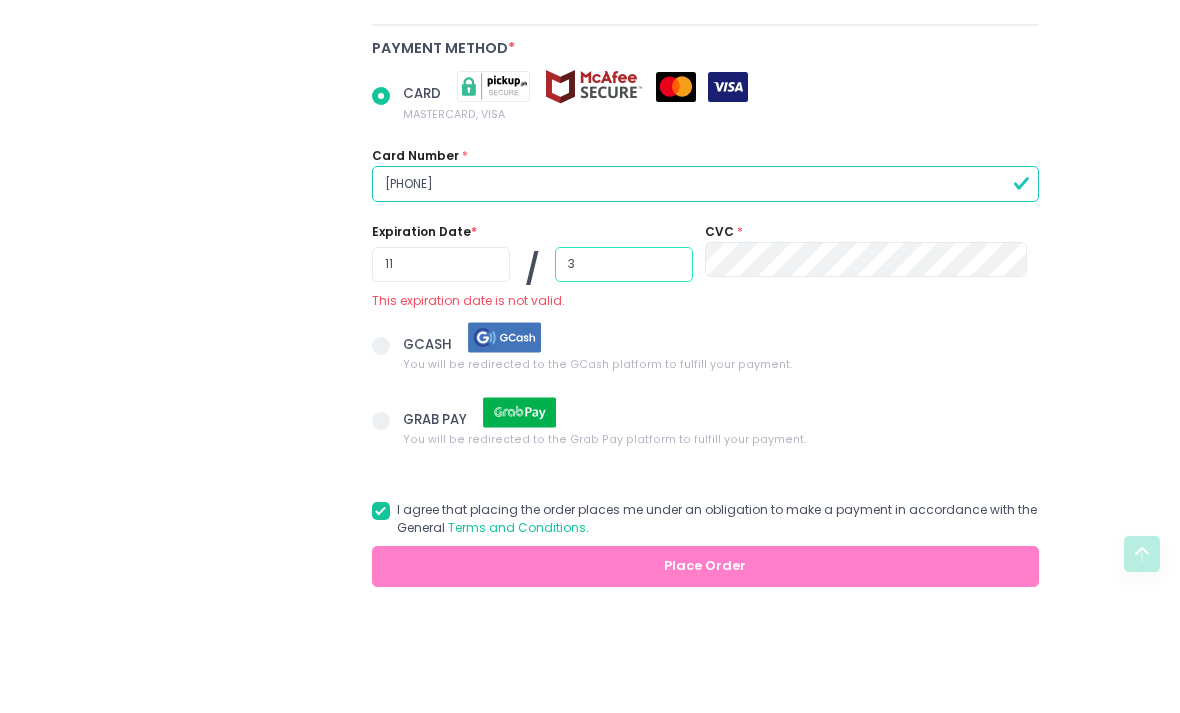 radio on "true" 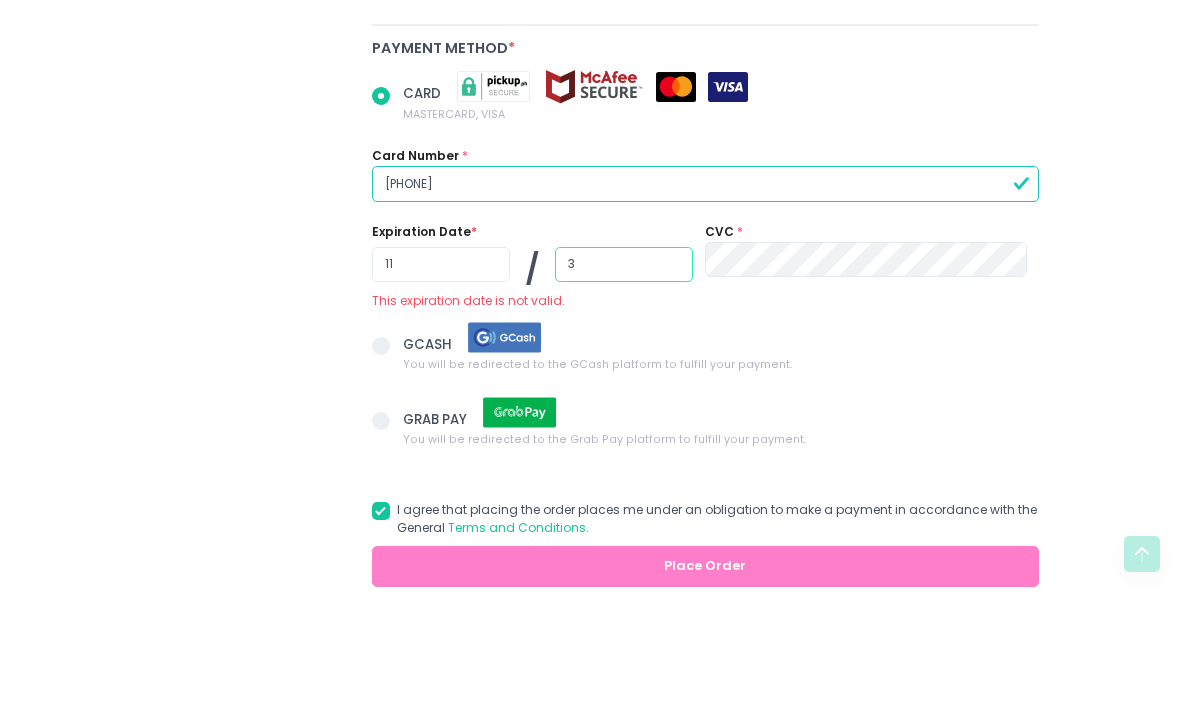 type on "30" 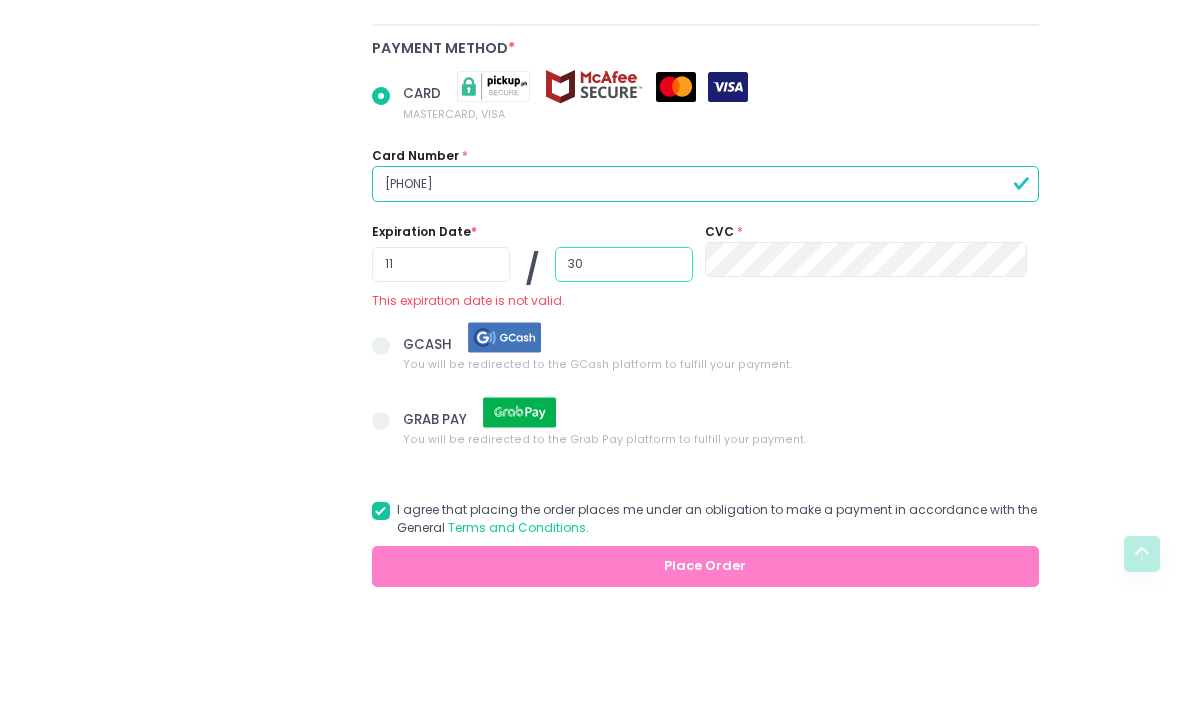 radio on "true" 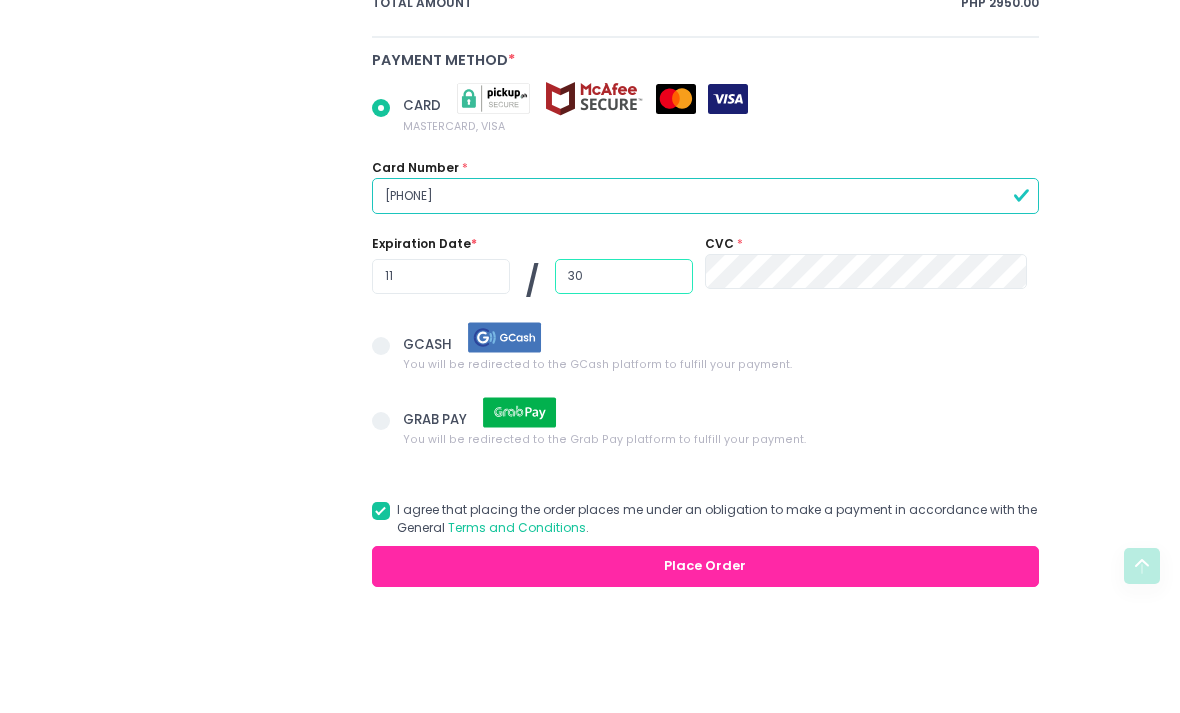 type on "30" 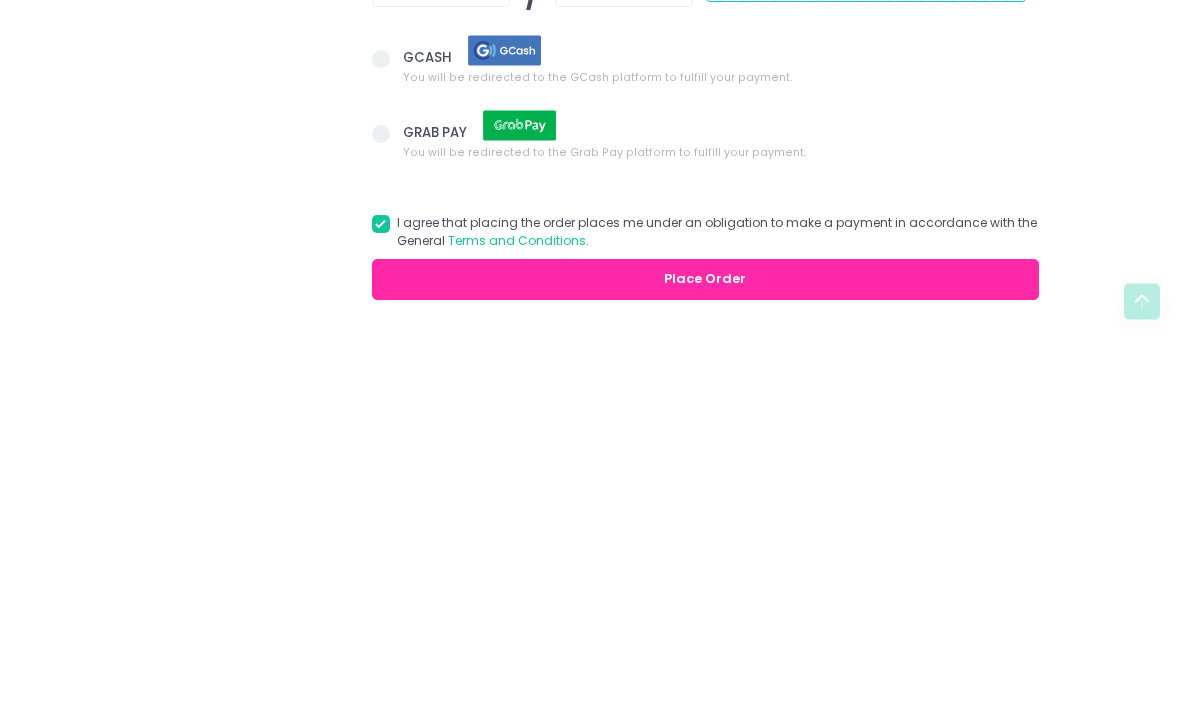 scroll, scrollTop: 1263, scrollLeft: 0, axis: vertical 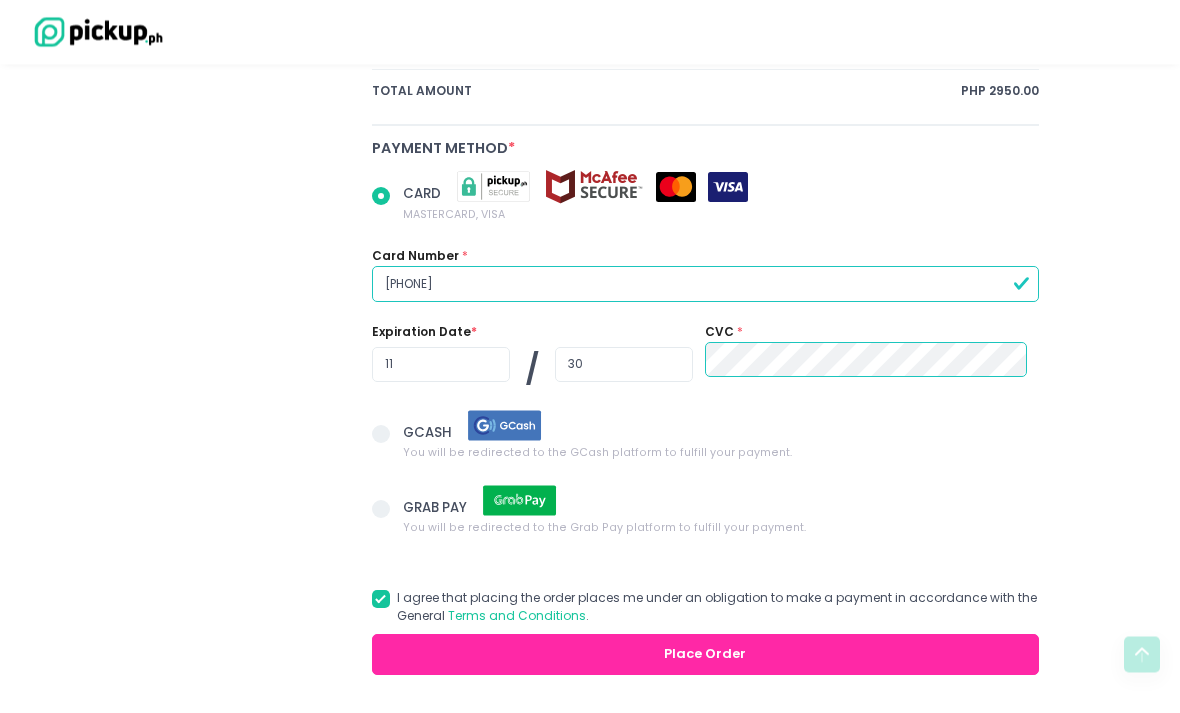 click on "Place Order" at bounding box center [705, 655] 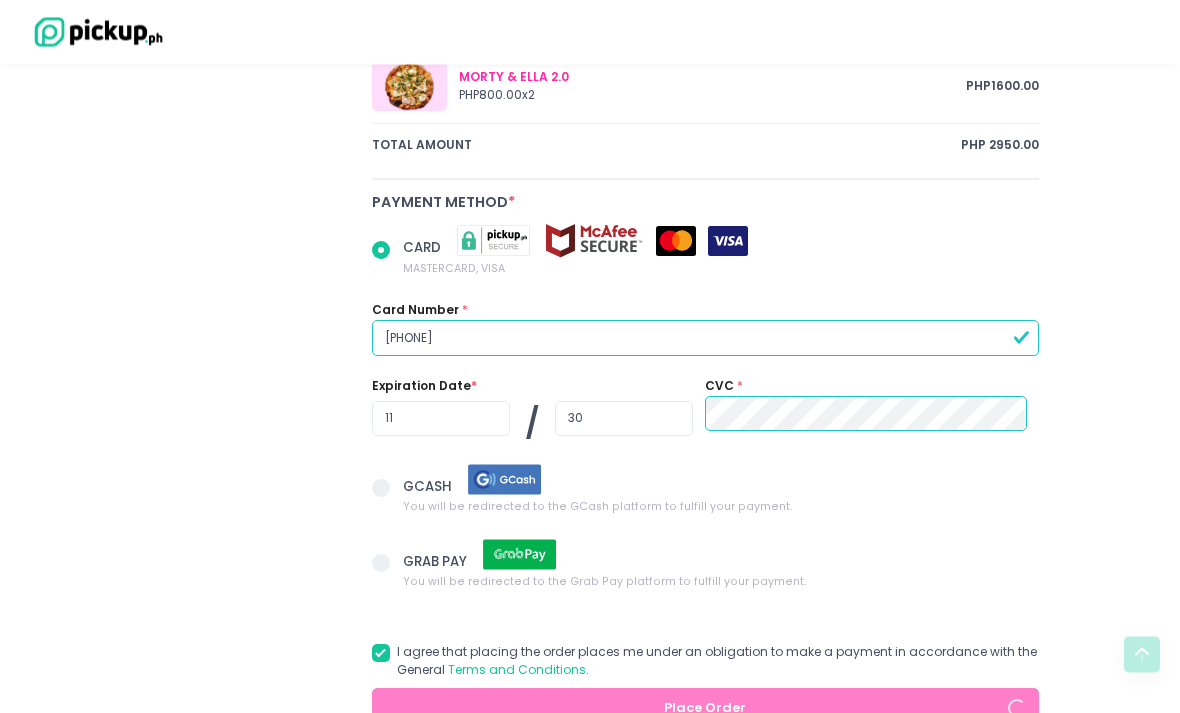 scroll, scrollTop: 1144, scrollLeft: 0, axis: vertical 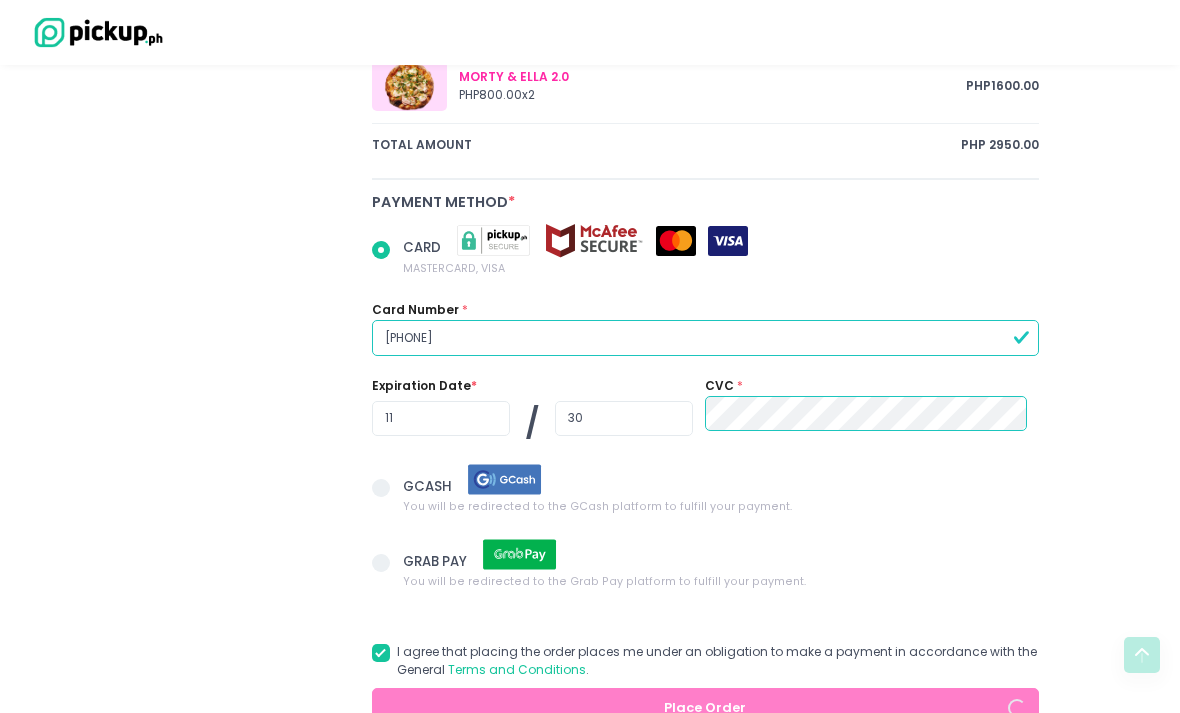 radio on "true" 